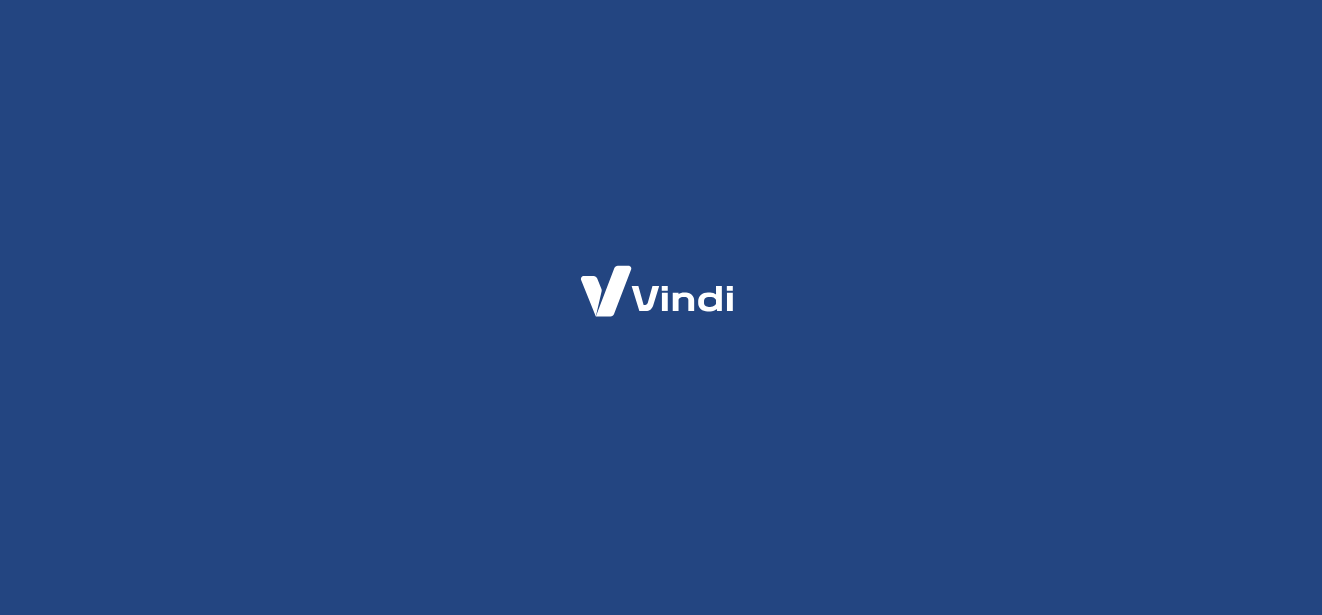 scroll, scrollTop: 0, scrollLeft: 0, axis: both 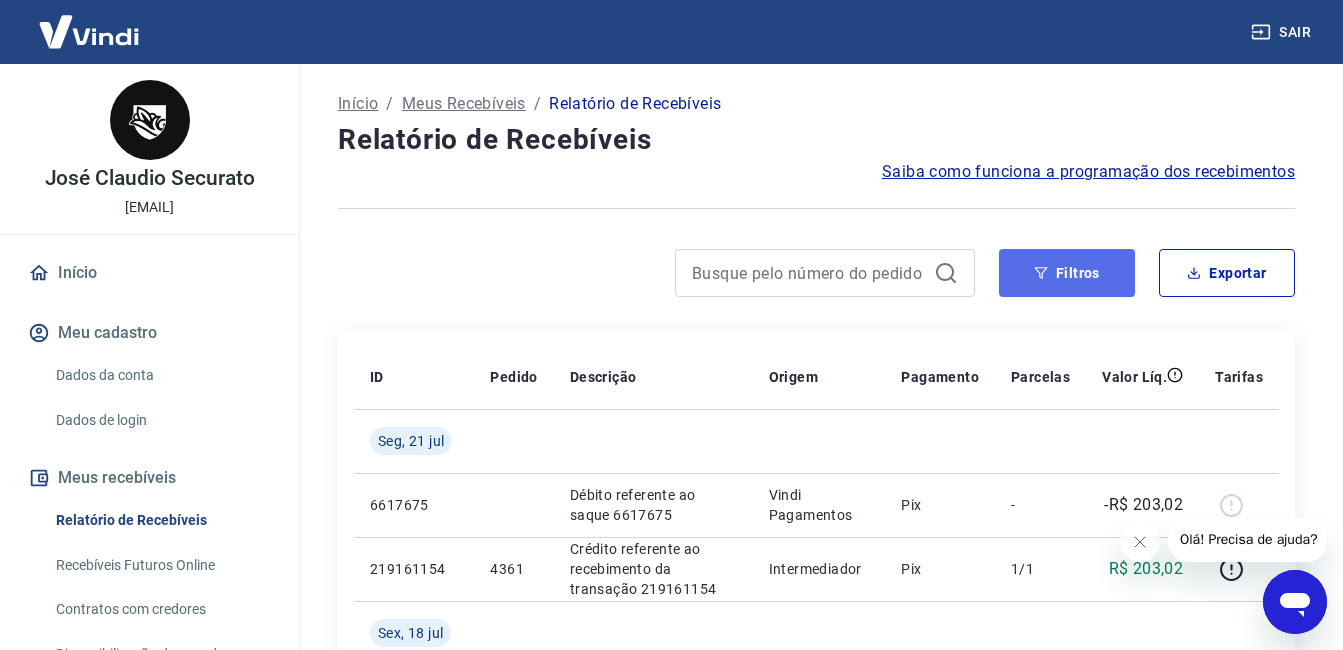 click on "Filtros" at bounding box center (1067, 273) 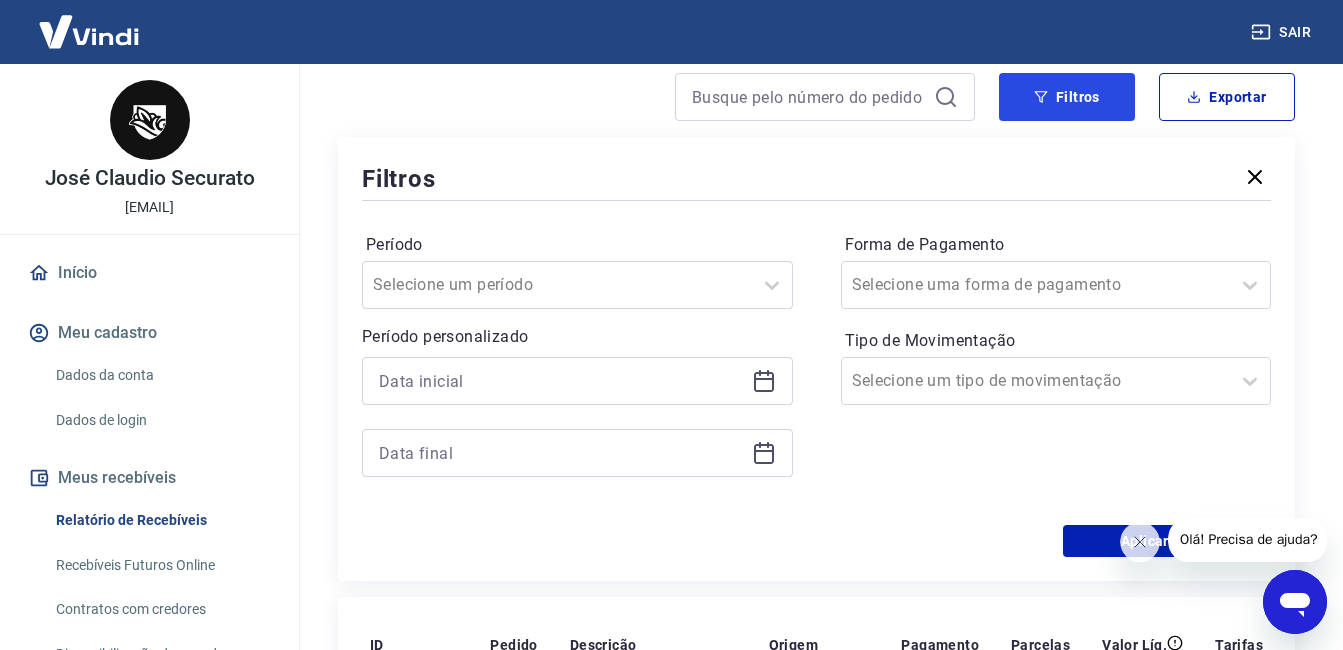 scroll, scrollTop: 200, scrollLeft: 0, axis: vertical 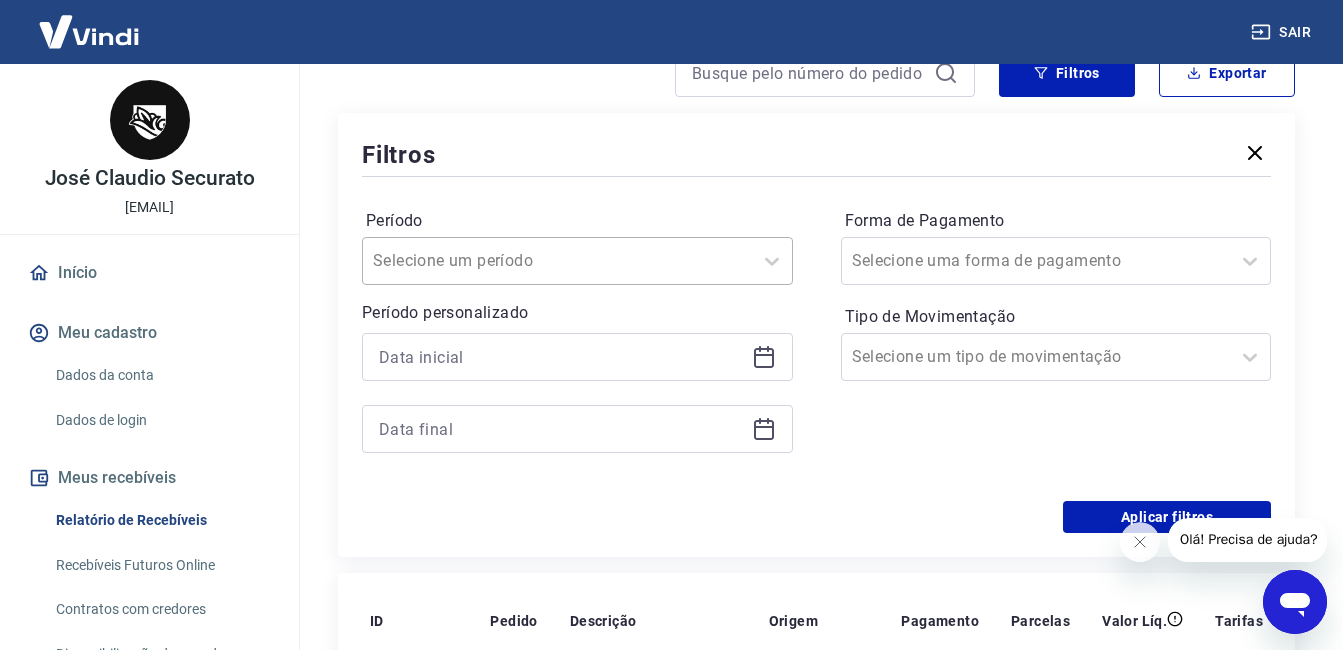 click on "Selecione um período" at bounding box center (577, 261) 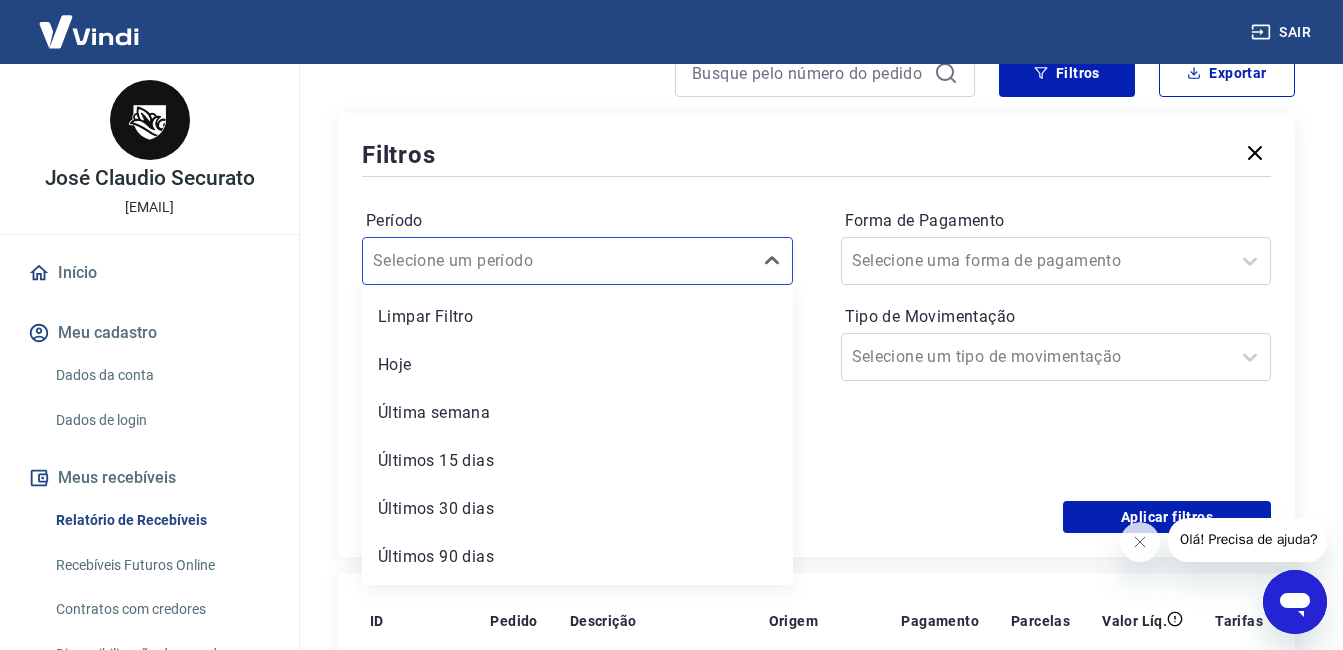 click on "Filtros Período option Limpar Filtro focused, 1 of 7. 7 results available. Use Up and Down to choose options, press Enter to select the currently focused option, press Escape to exit the menu, press Tab to select the option and exit the menu. Selecione um período Limpar Filtro Hoje Última semana Últimos 15 dias Últimos 30 dias Últimos 90 dias Últimos 6 meses Período personalizado Forma de Pagamento Selecione uma forma de pagamento Tipo de Movimentação Selecione um tipo de movimentação Aplicar filtros" at bounding box center (816, 335) 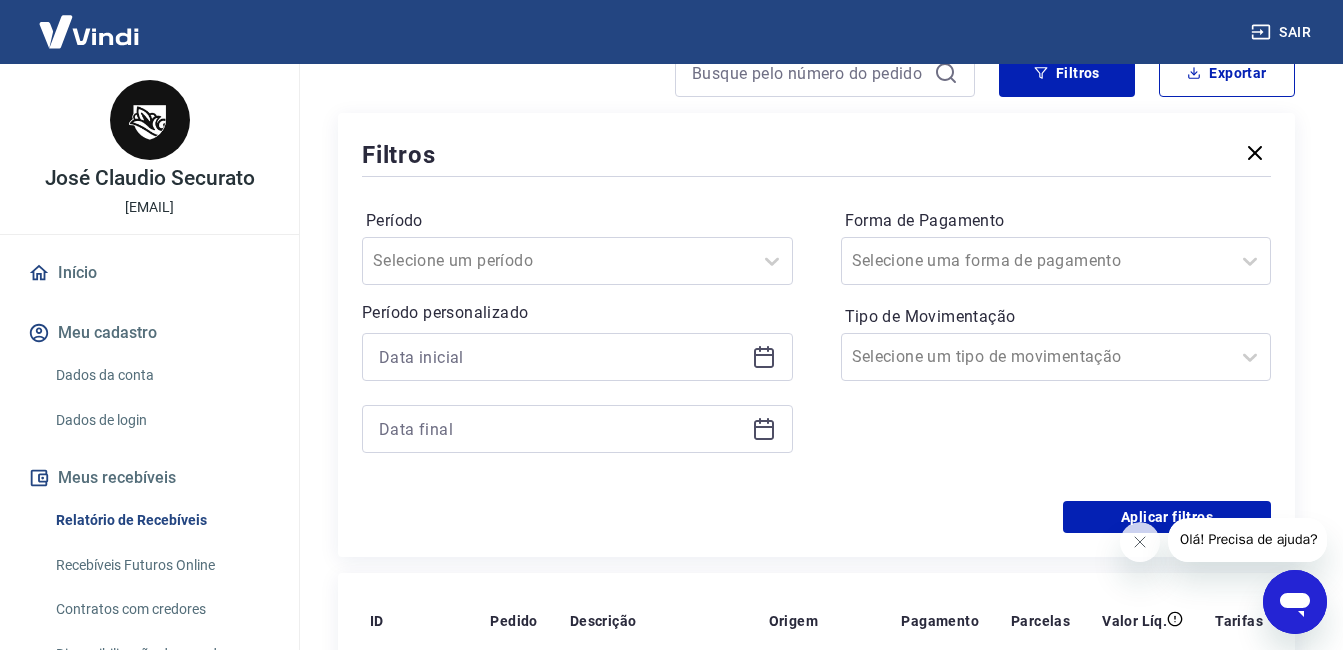 click 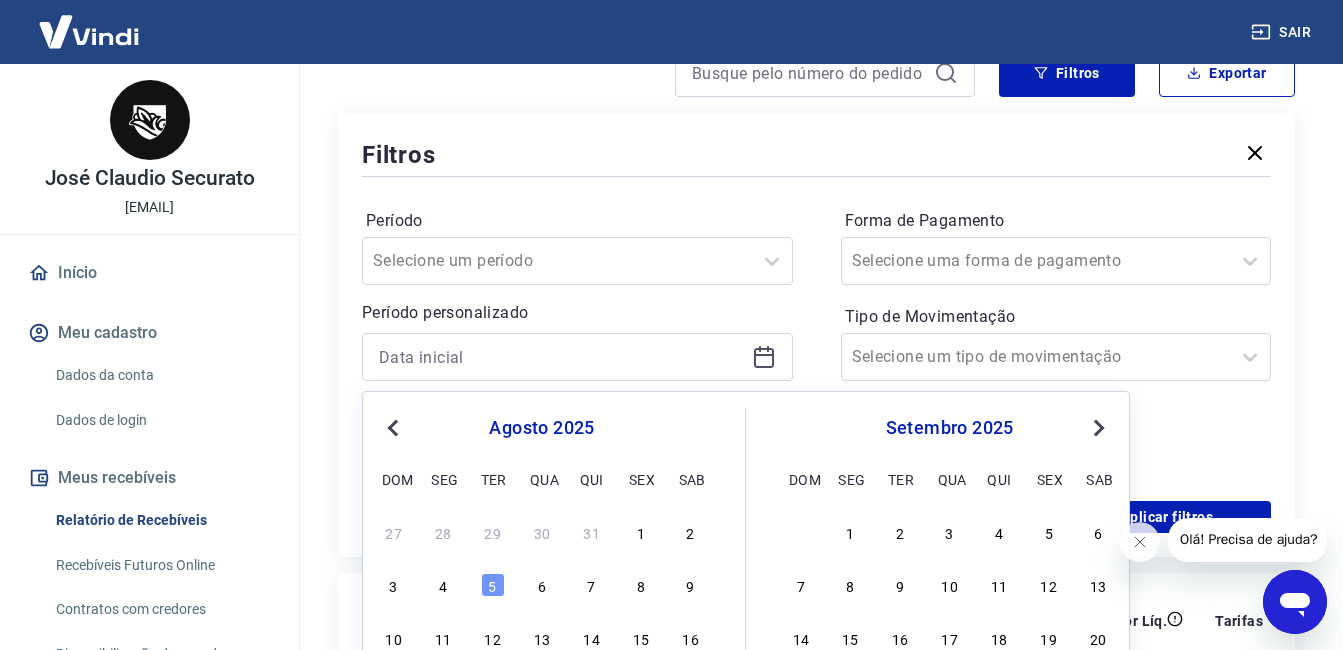 click on "Previous Month" at bounding box center (395, 427) 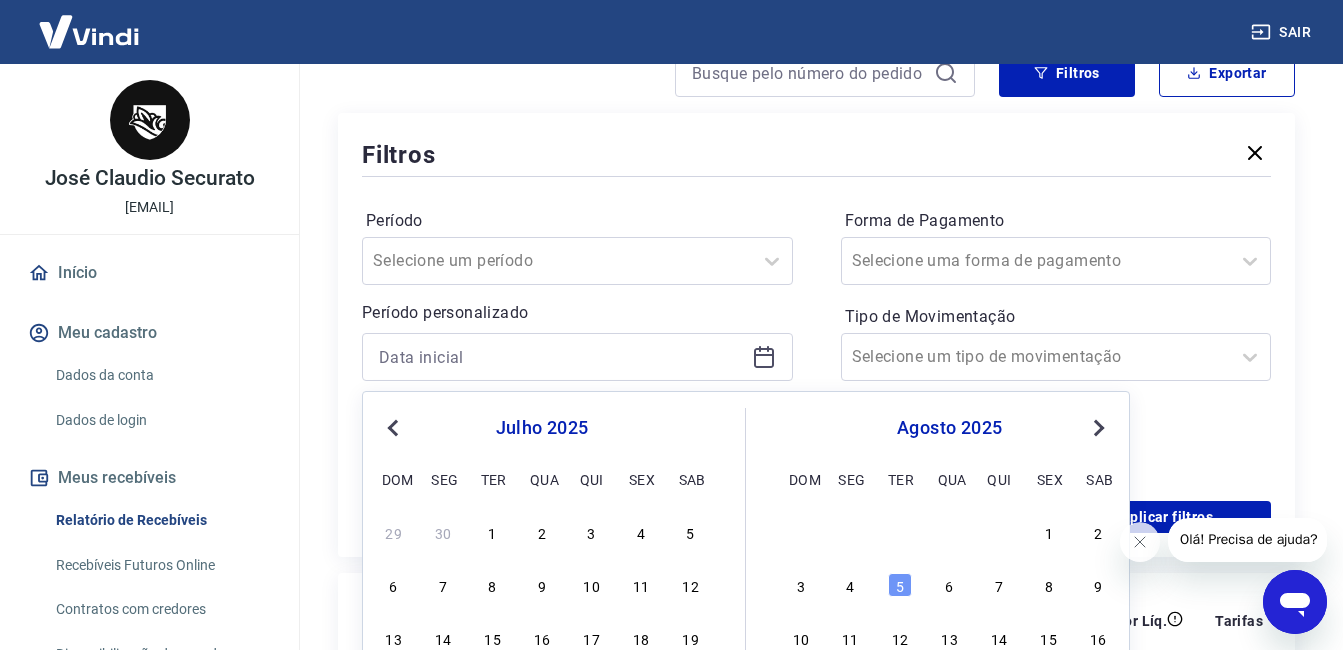 click on "Previous Month" at bounding box center [395, 427] 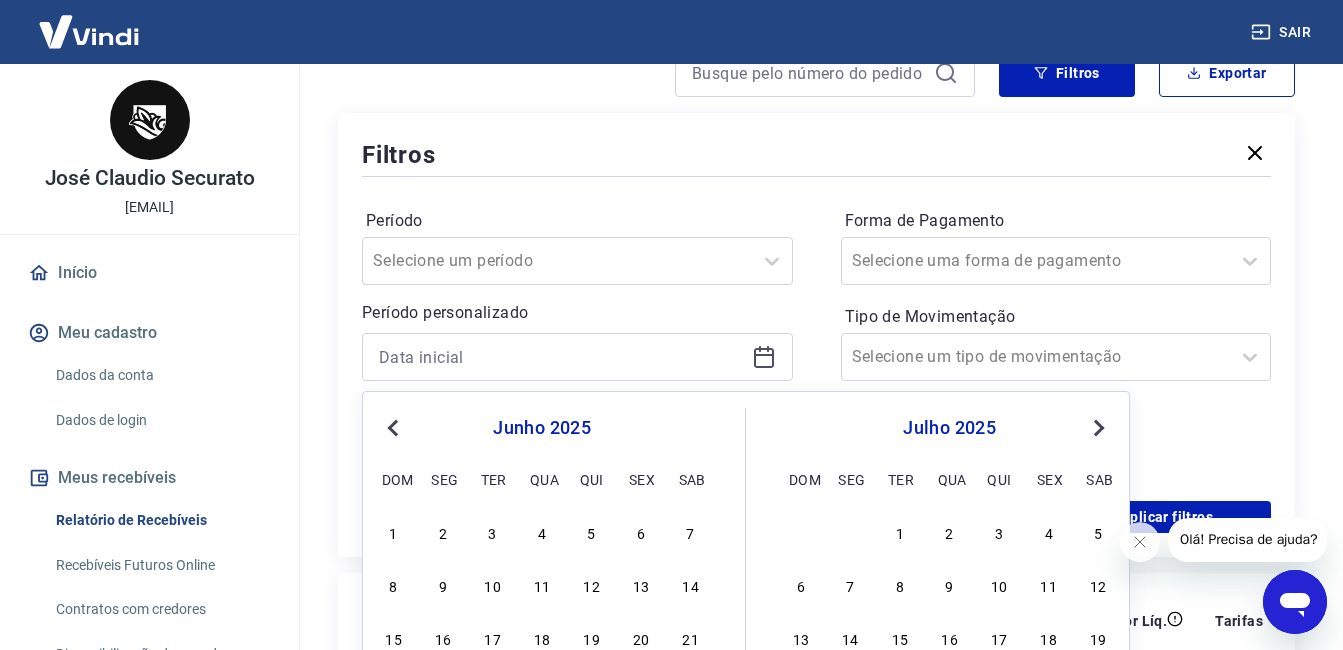click on "Previous Month" at bounding box center [395, 427] 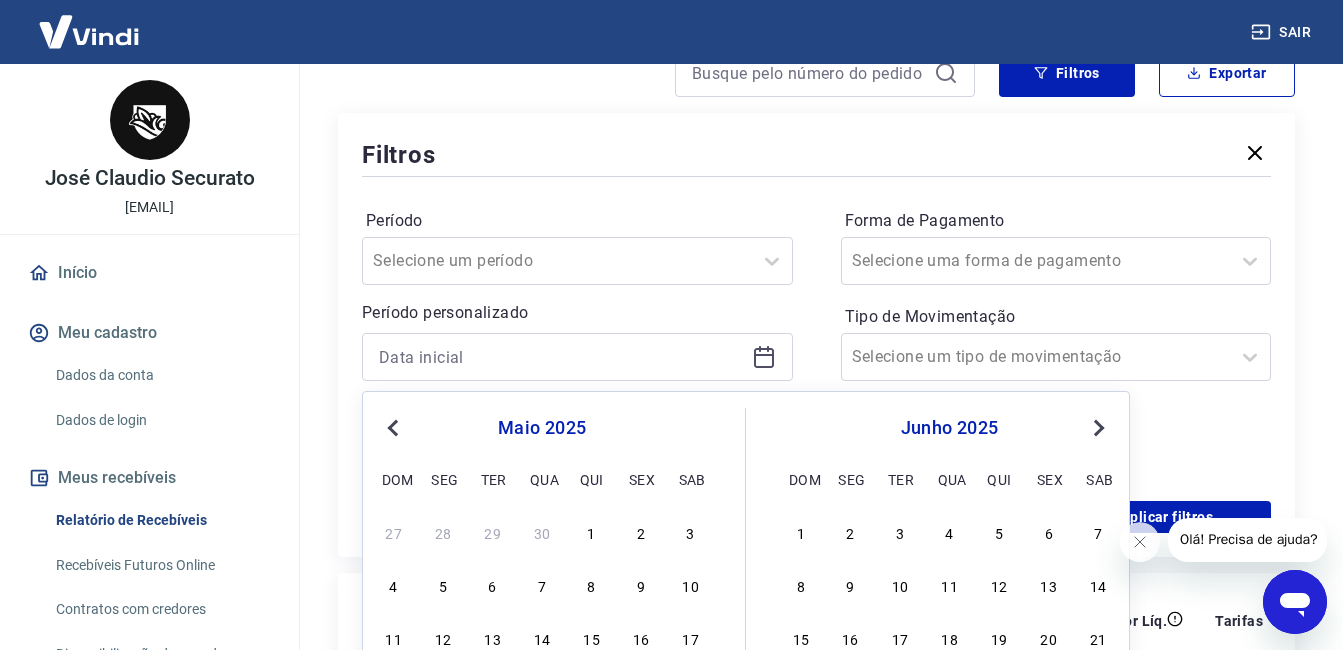 click on "Previous Month" at bounding box center (395, 427) 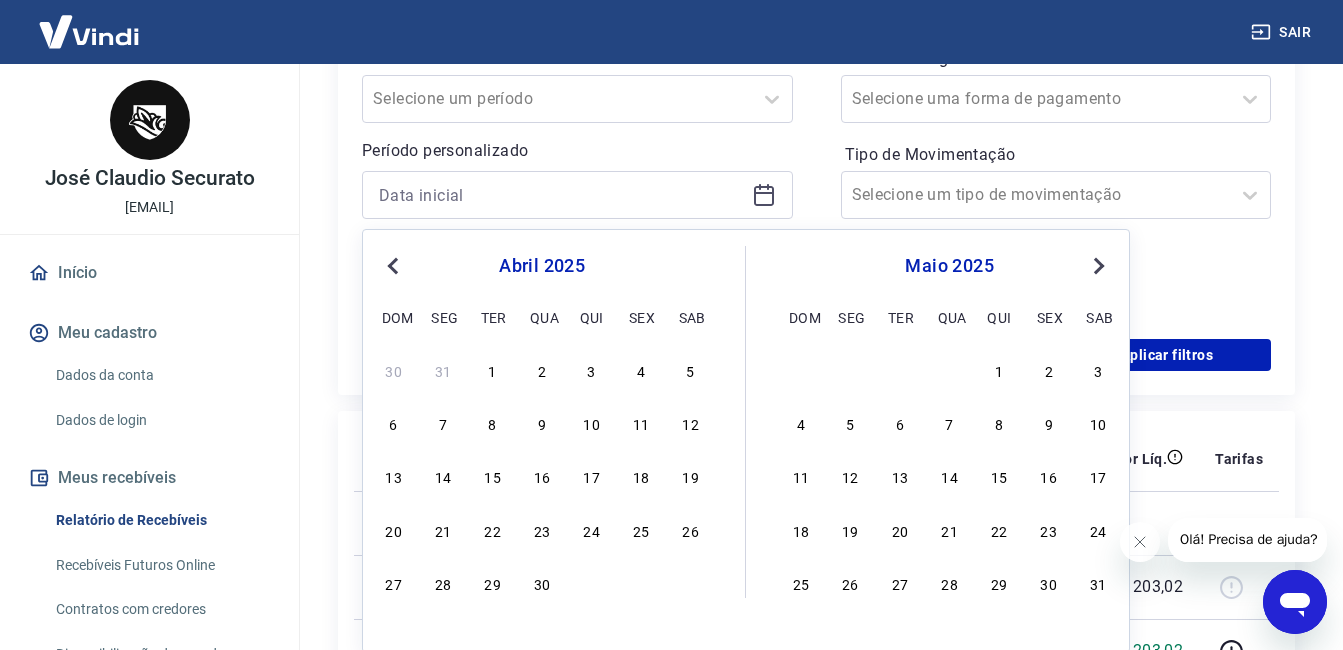 scroll, scrollTop: 400, scrollLeft: 0, axis: vertical 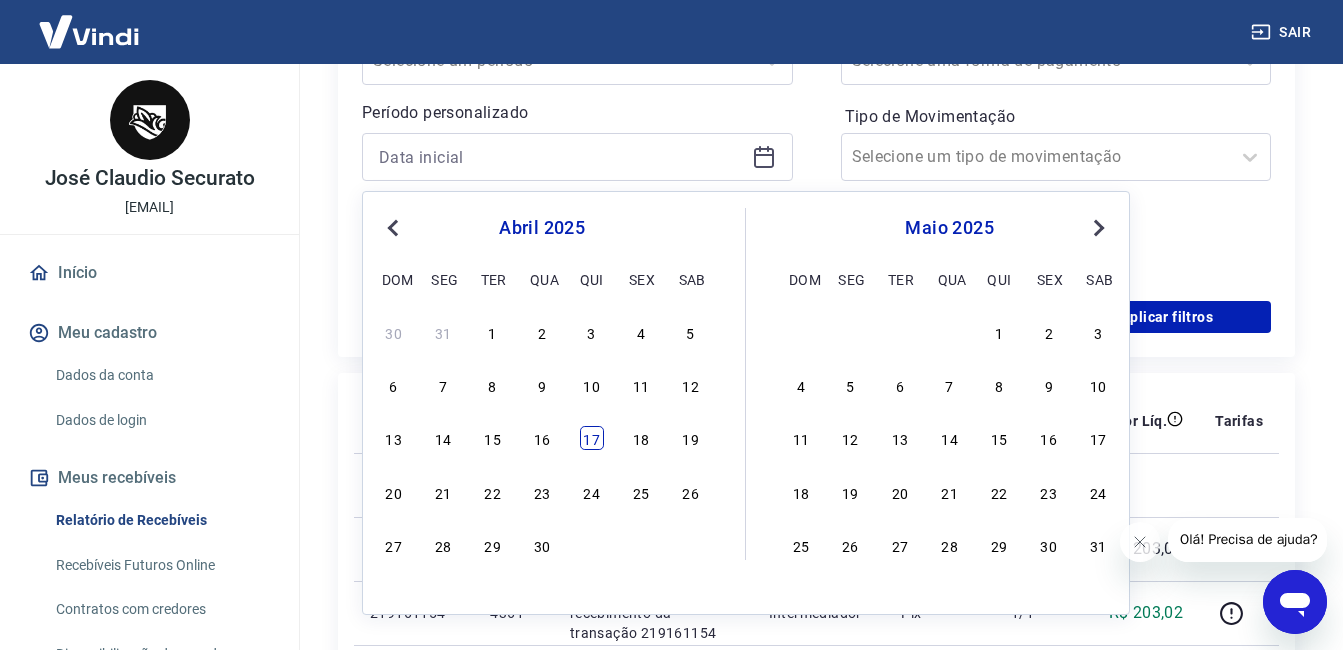 click on "17" at bounding box center (592, 438) 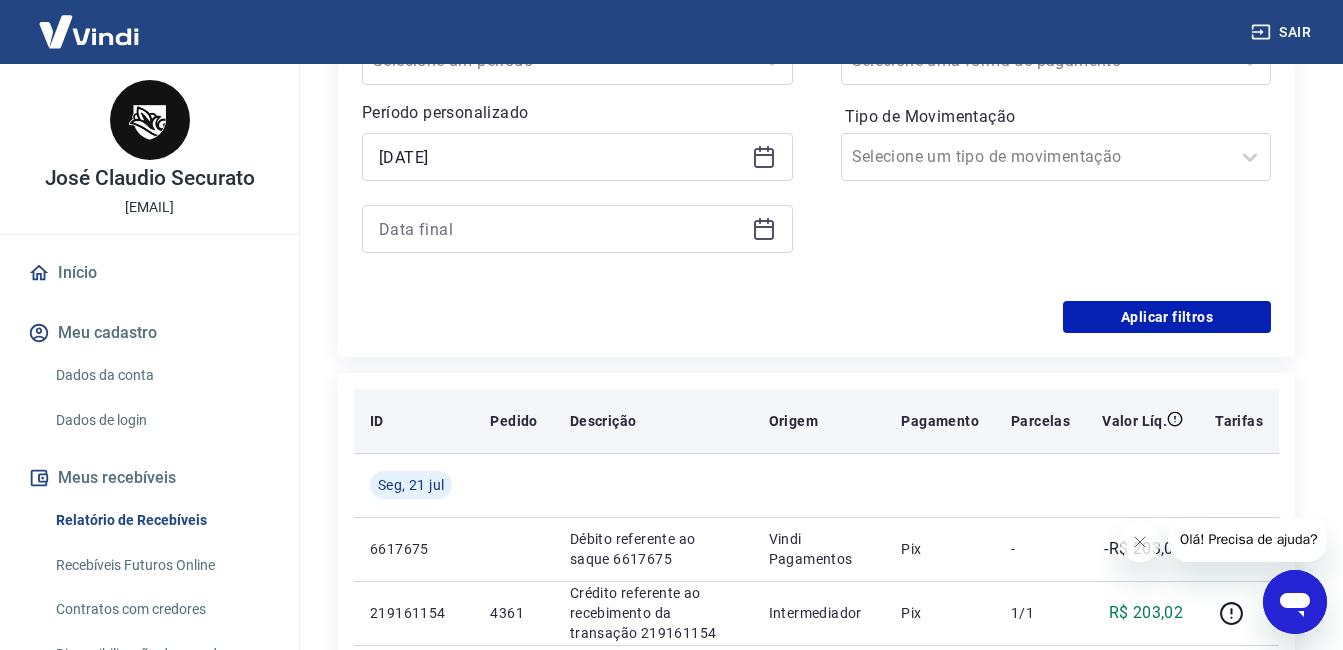 type on "17/04/2025" 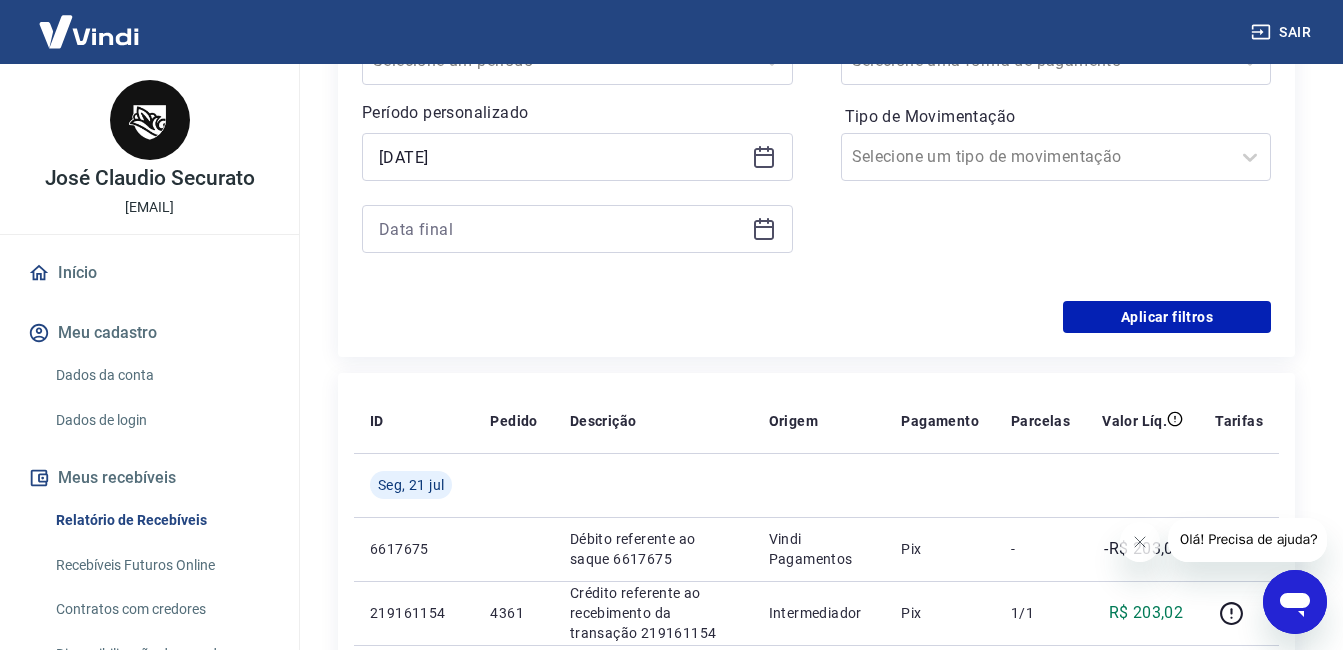 click 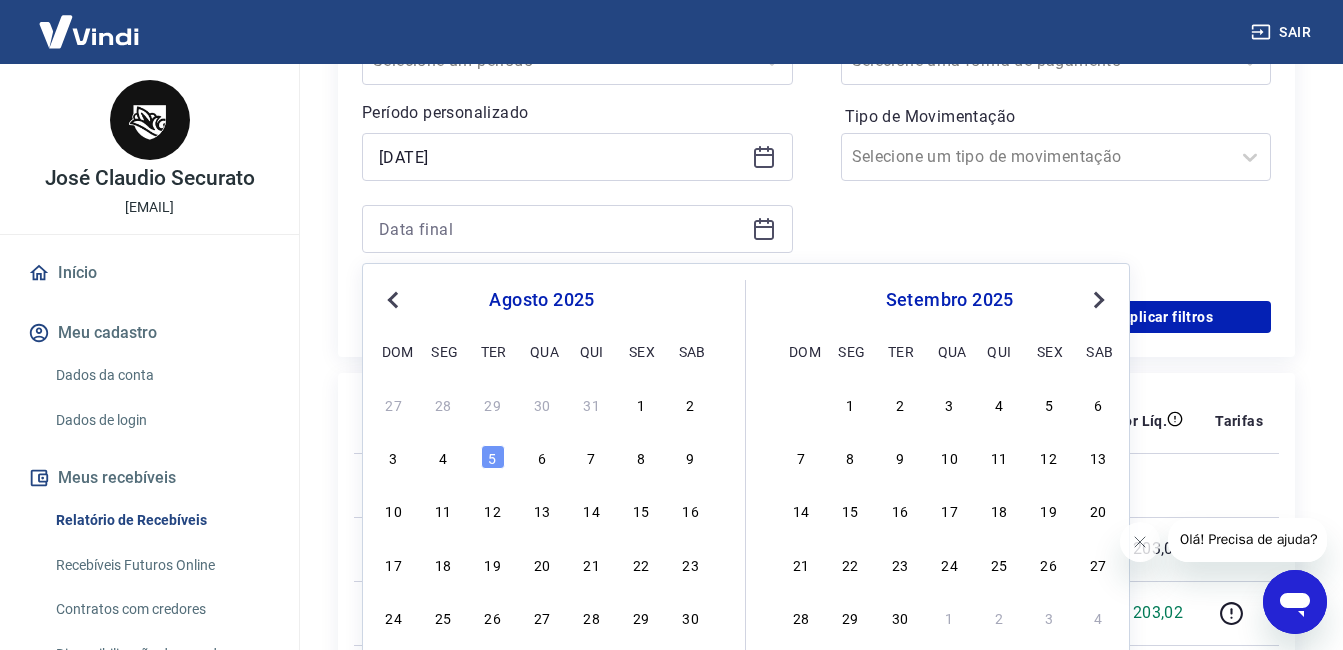 click on "Previous Month" at bounding box center [393, 300] 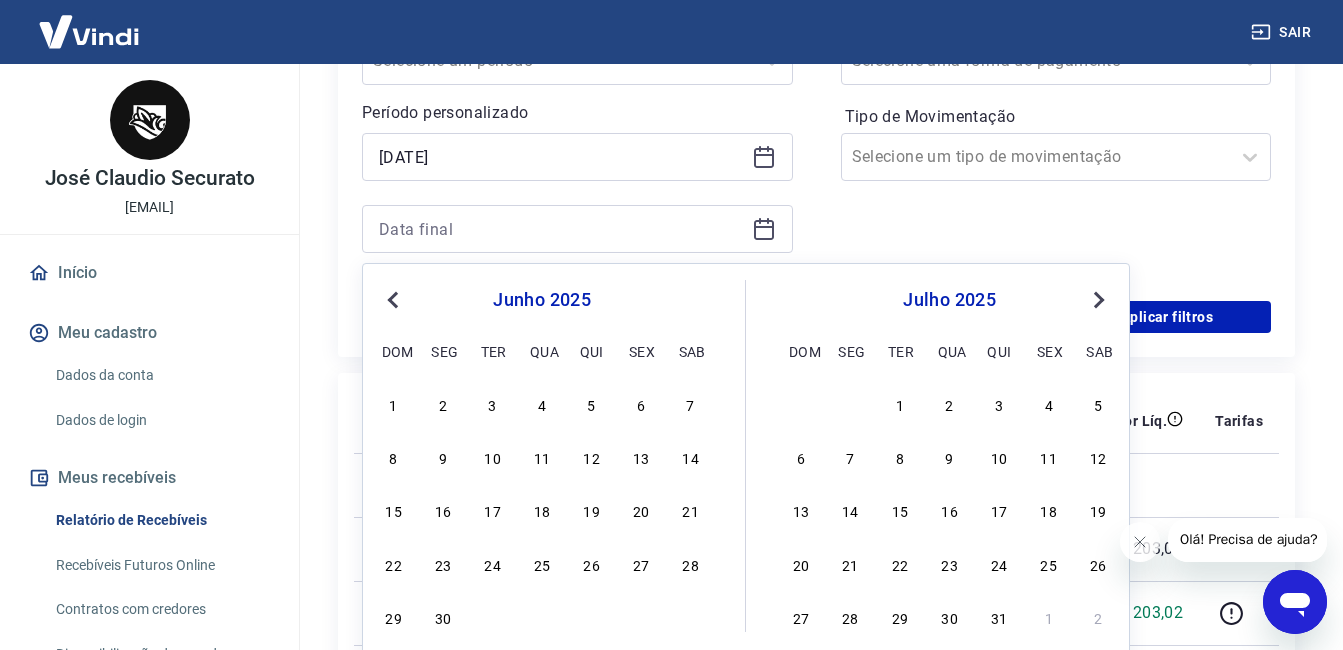 click on "Previous Month" at bounding box center (393, 300) 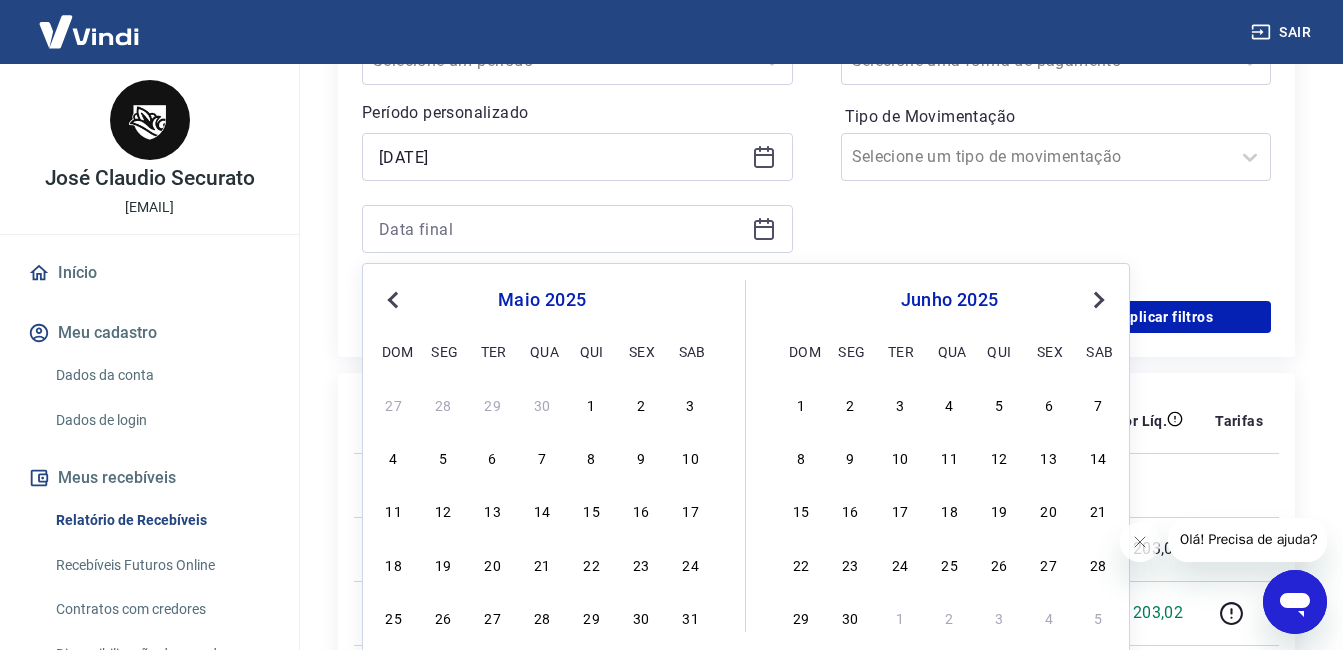 click on "Previous Month" at bounding box center [393, 300] 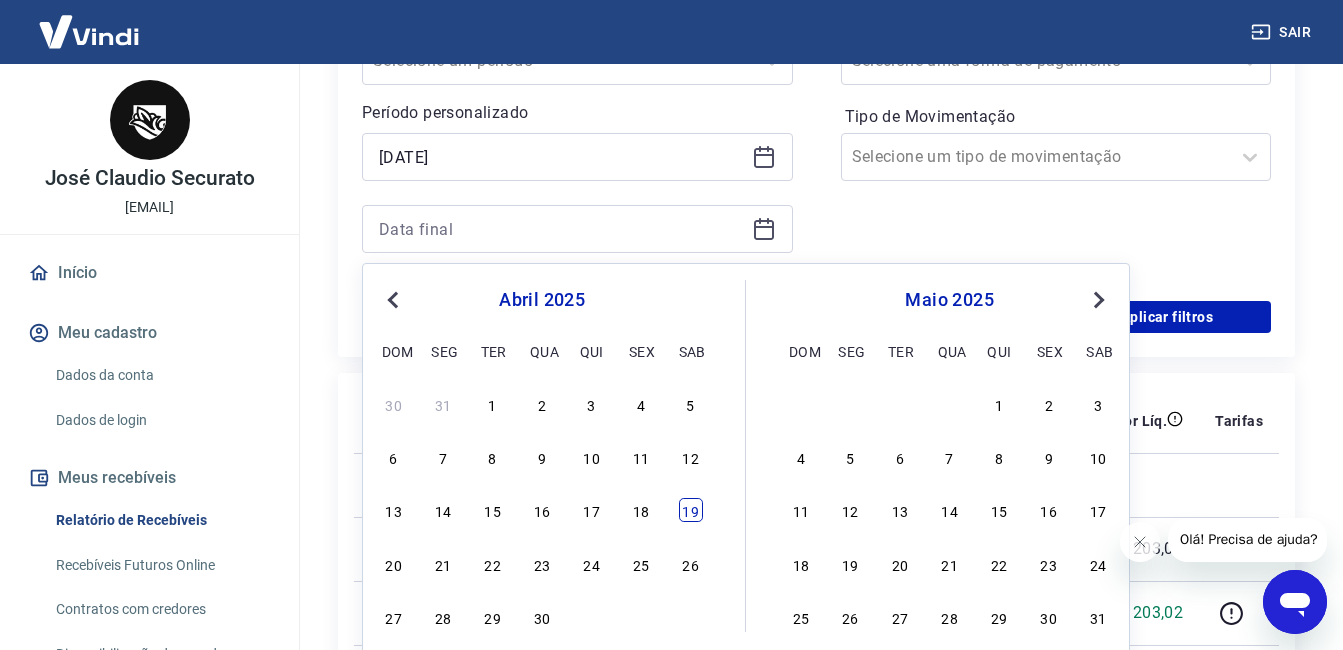 click on "19" at bounding box center [691, 510] 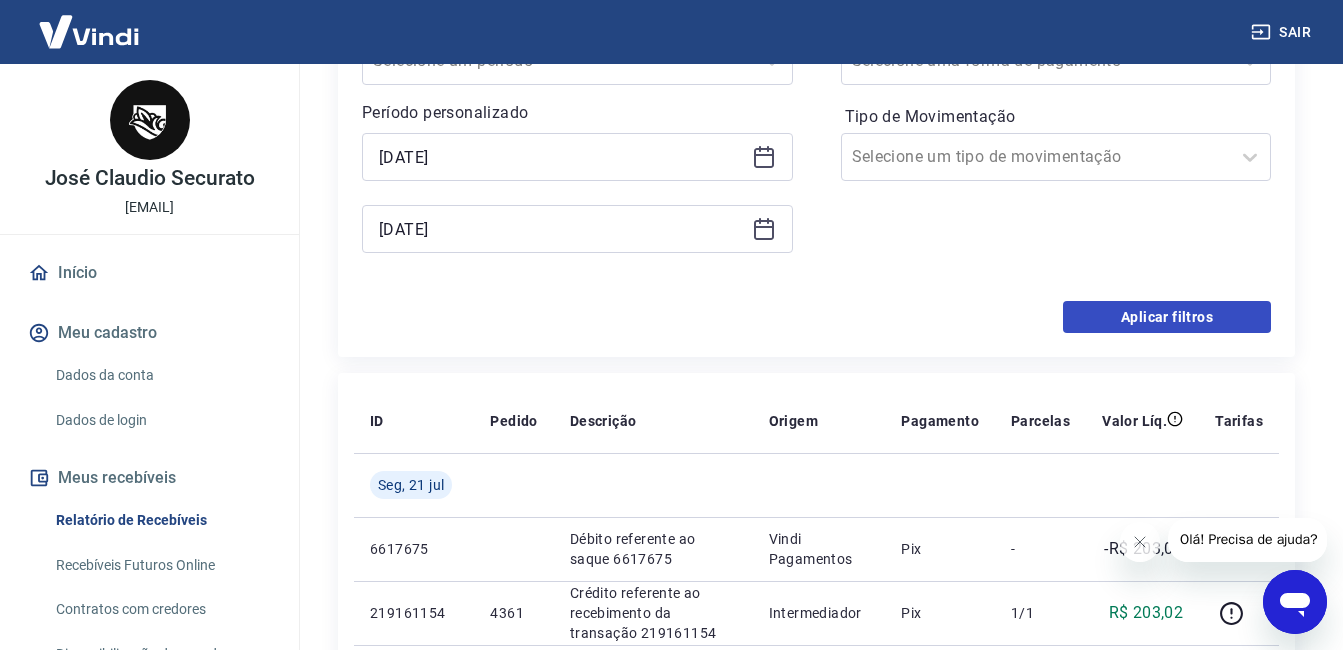 type on "19/04/2025" 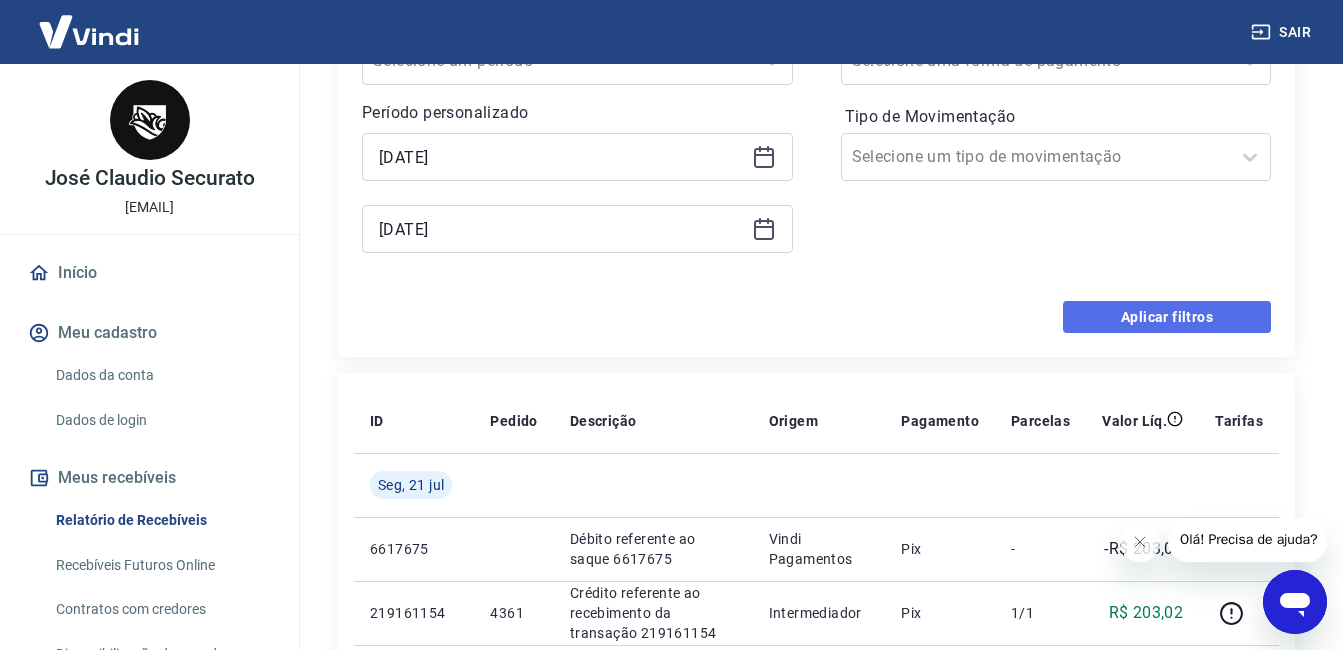 click on "Aplicar filtros" at bounding box center [1167, 317] 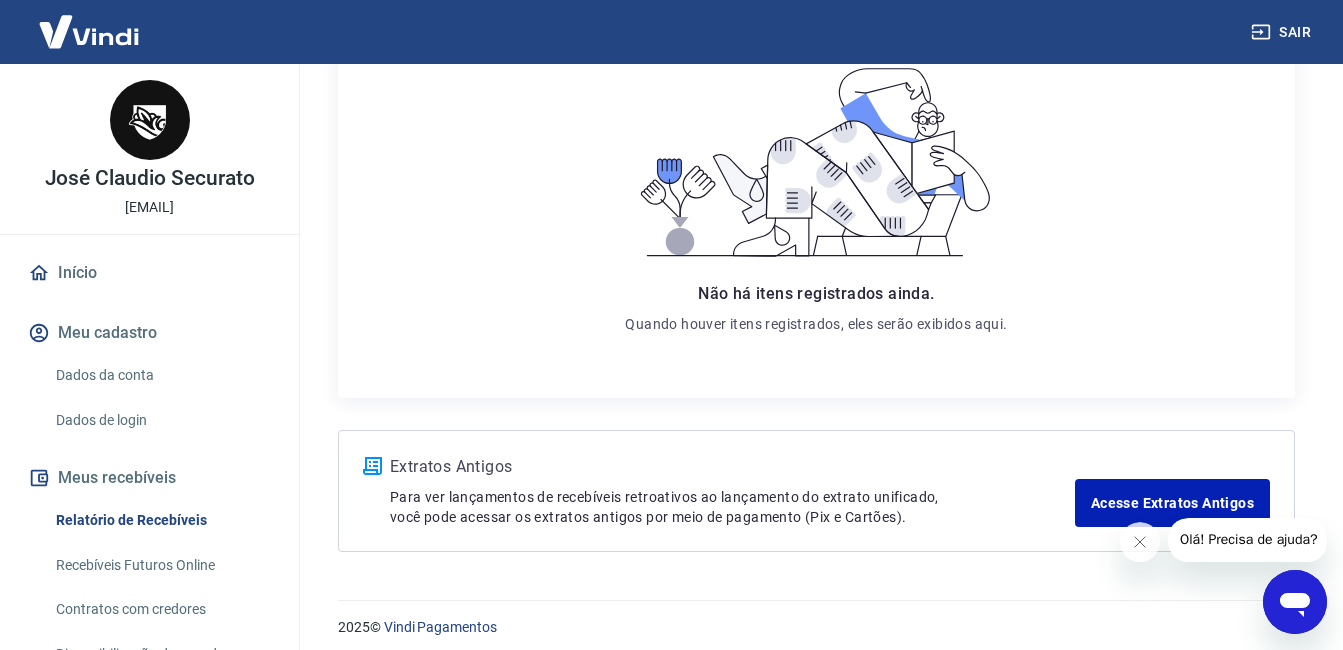 scroll, scrollTop: 343, scrollLeft: 0, axis: vertical 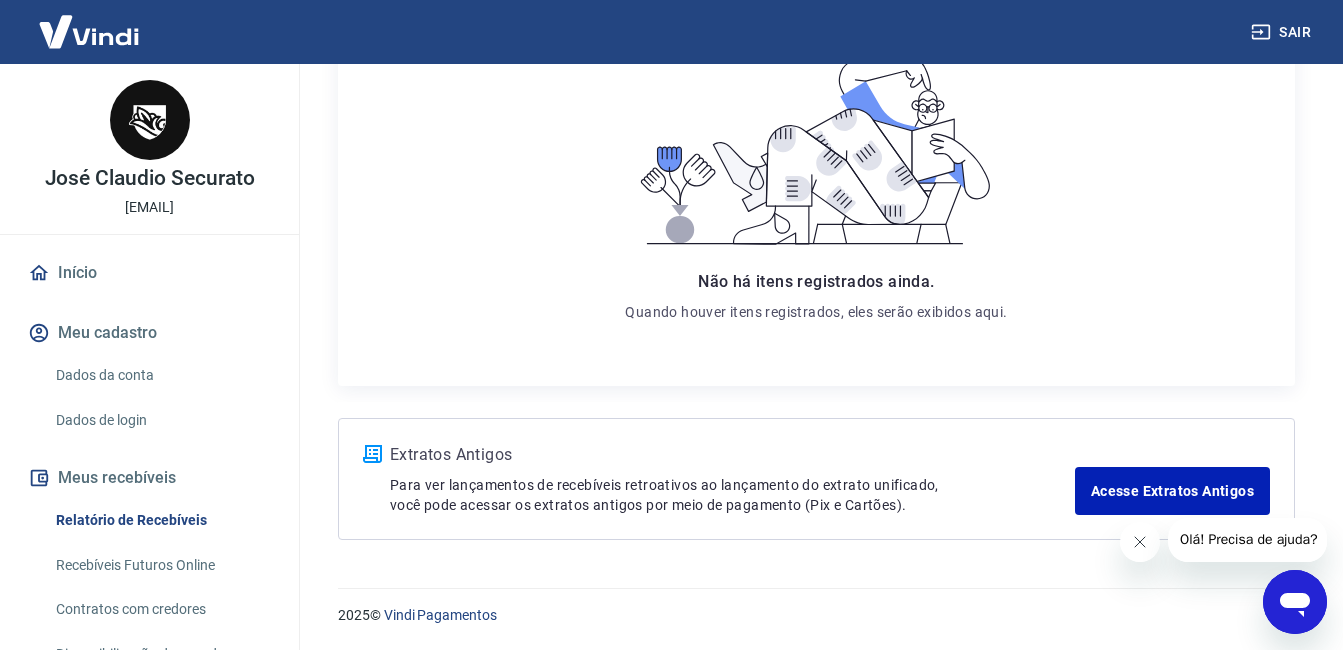 click 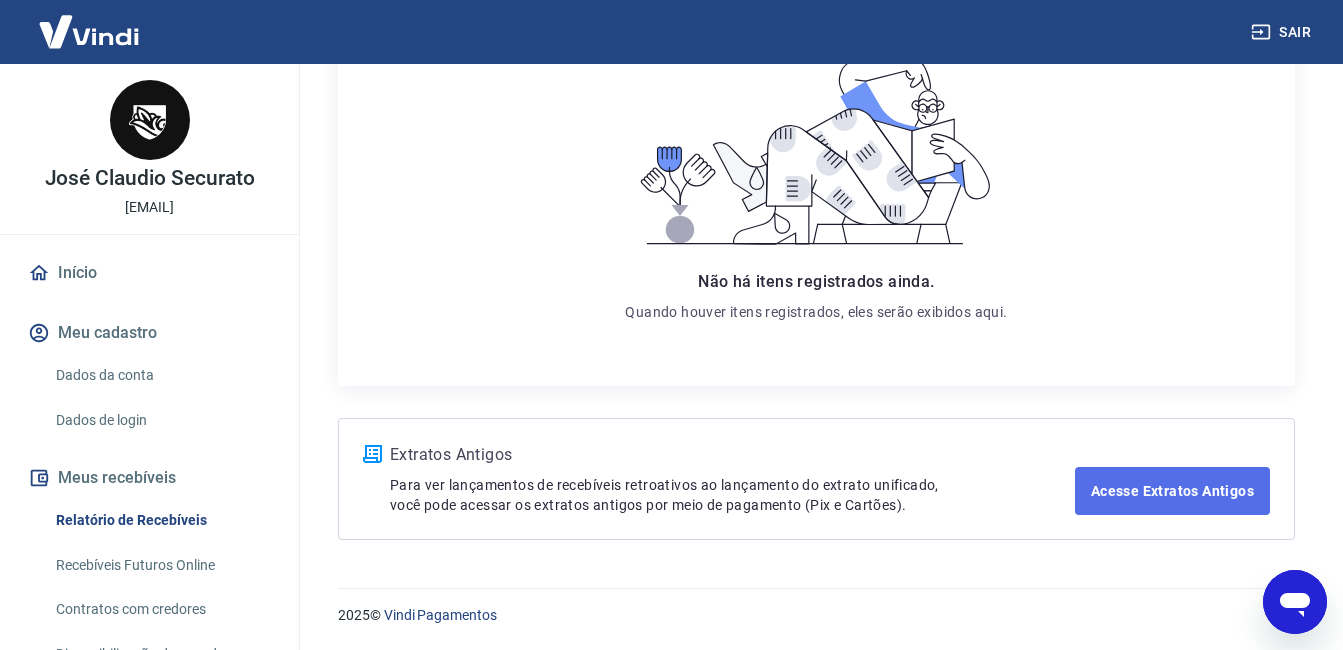click on "Acesse Extratos Antigos" at bounding box center [1172, 491] 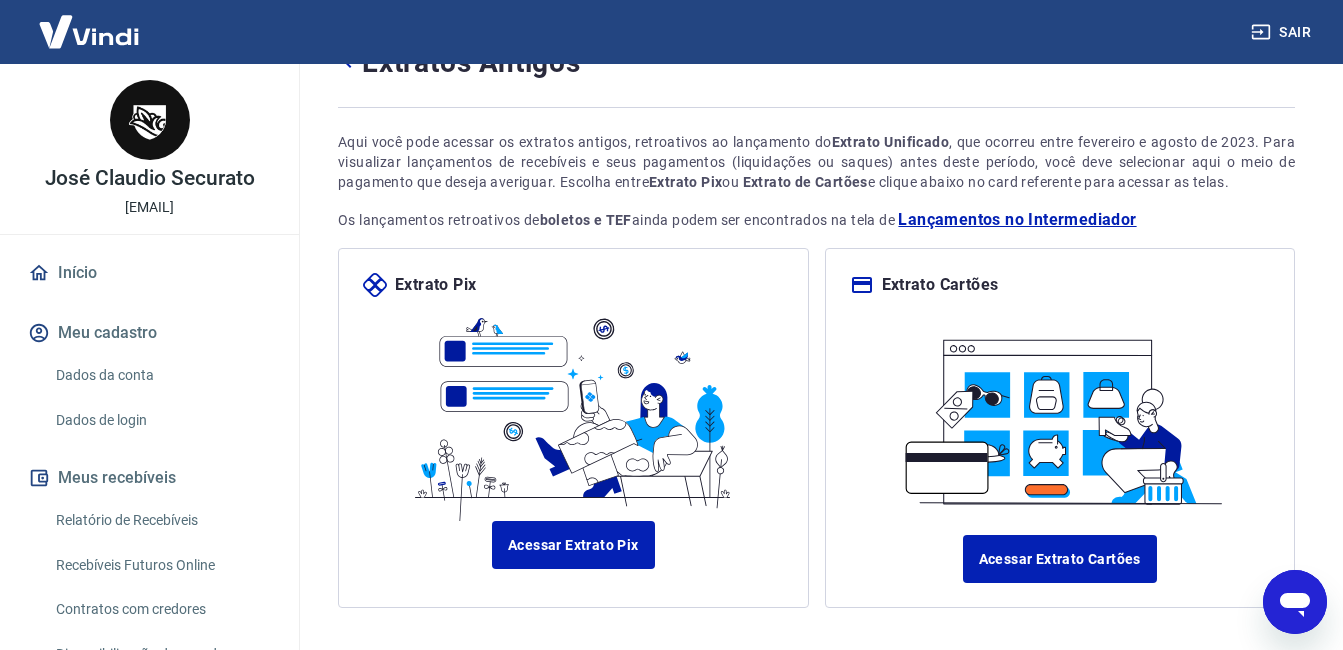 scroll, scrollTop: 178, scrollLeft: 0, axis: vertical 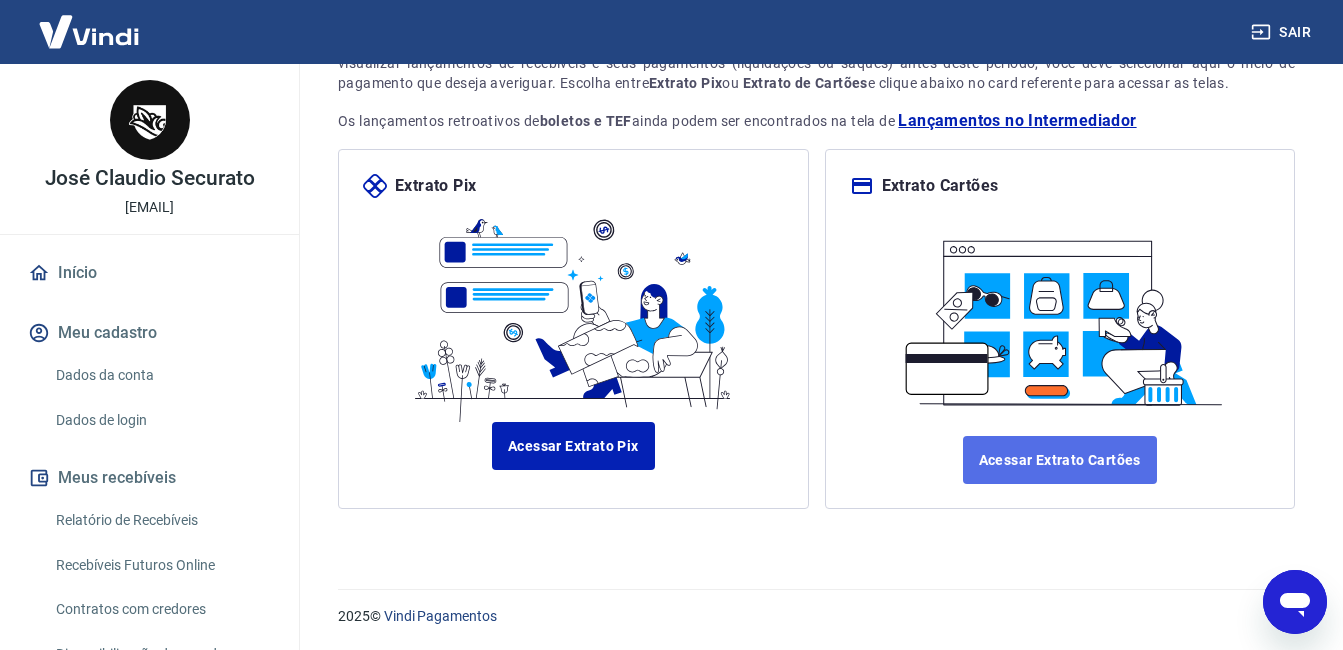 click on "Acessar Extrato Cartões" at bounding box center [1060, 460] 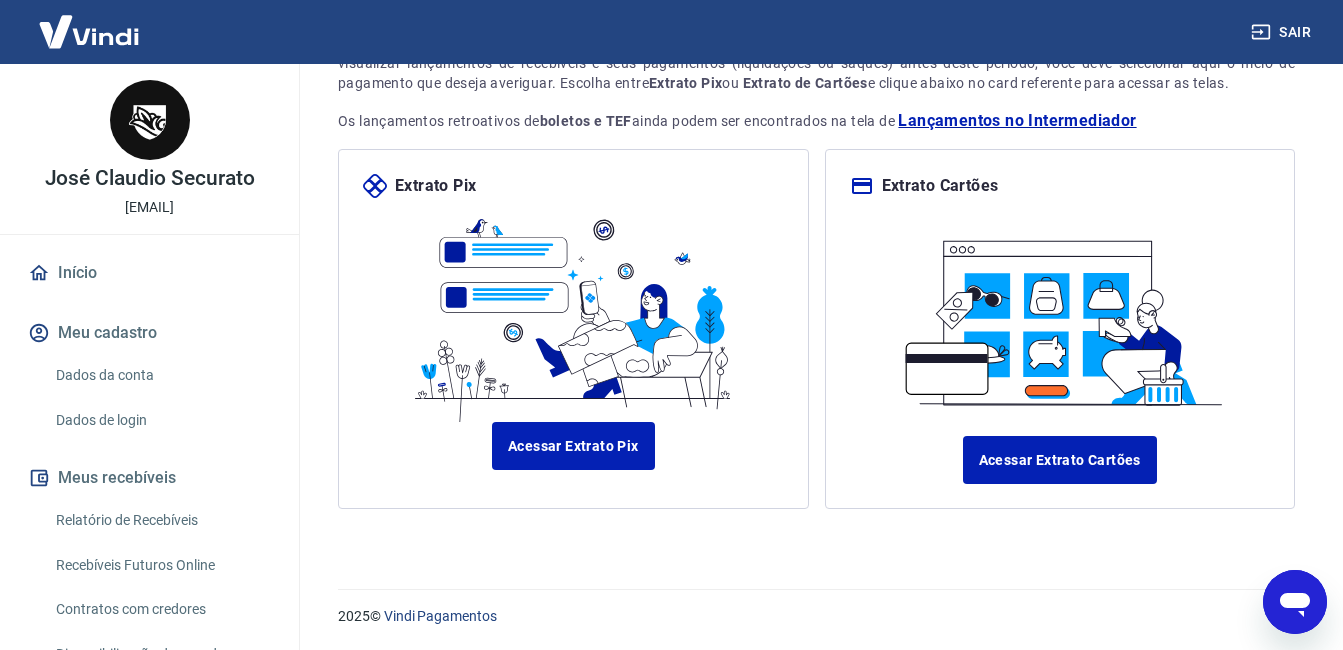 click on "Lançamentos no Intermediador" at bounding box center (1017, 121) 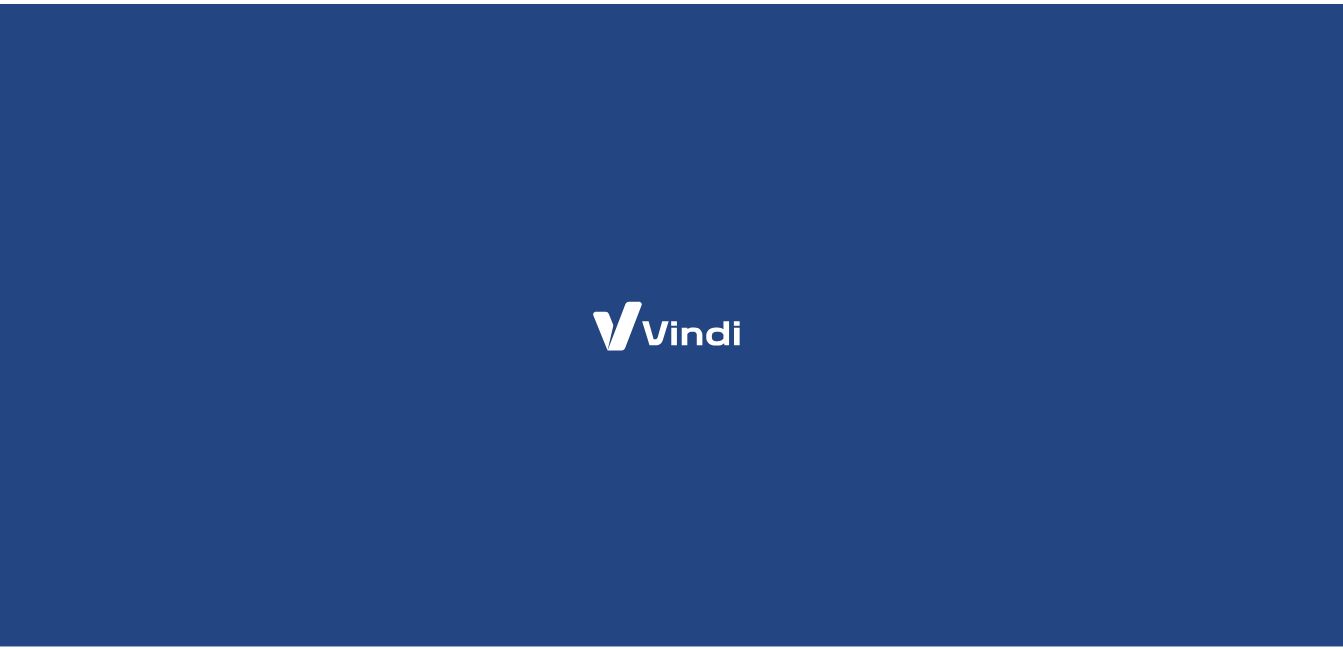 scroll, scrollTop: 0, scrollLeft: 0, axis: both 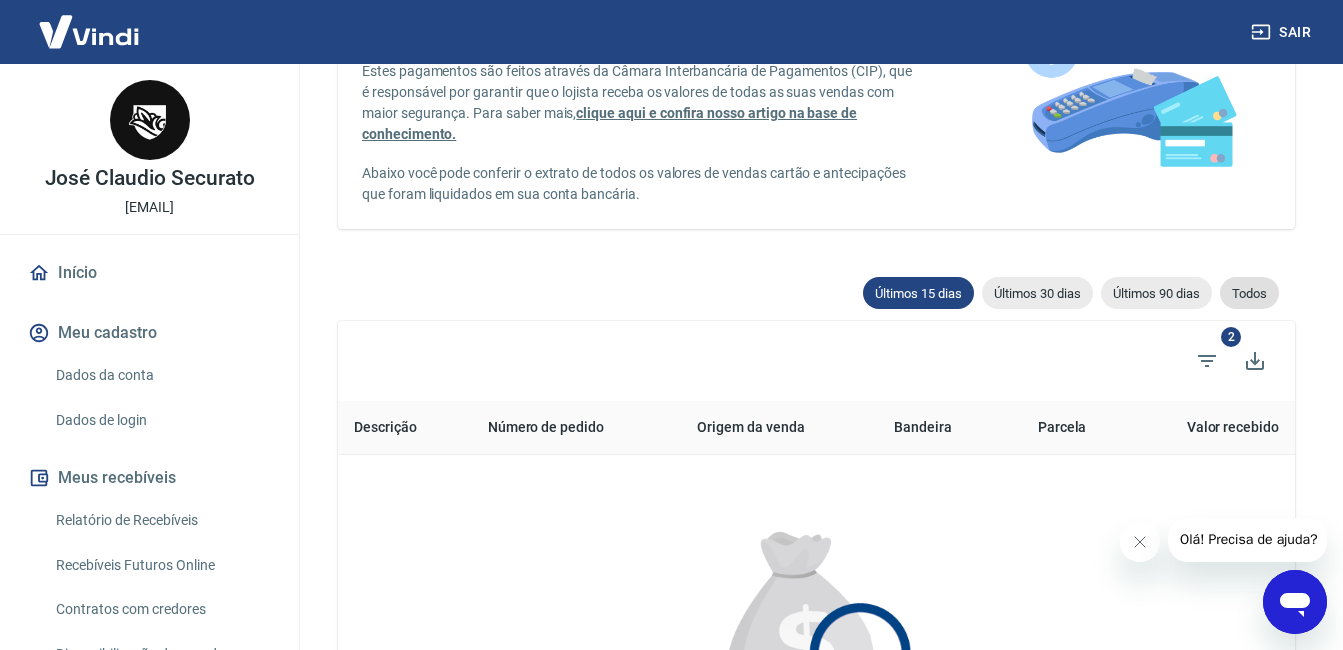 click on "Todos" at bounding box center [1249, 293] 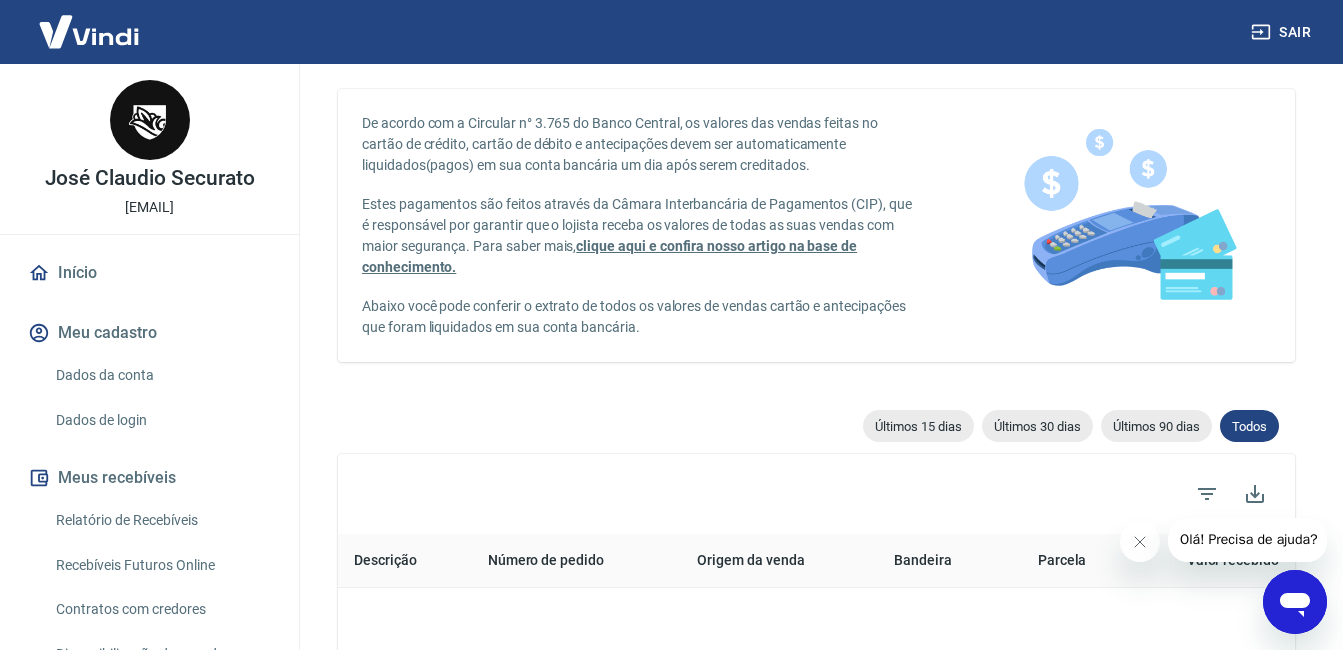 scroll, scrollTop: 100, scrollLeft: 0, axis: vertical 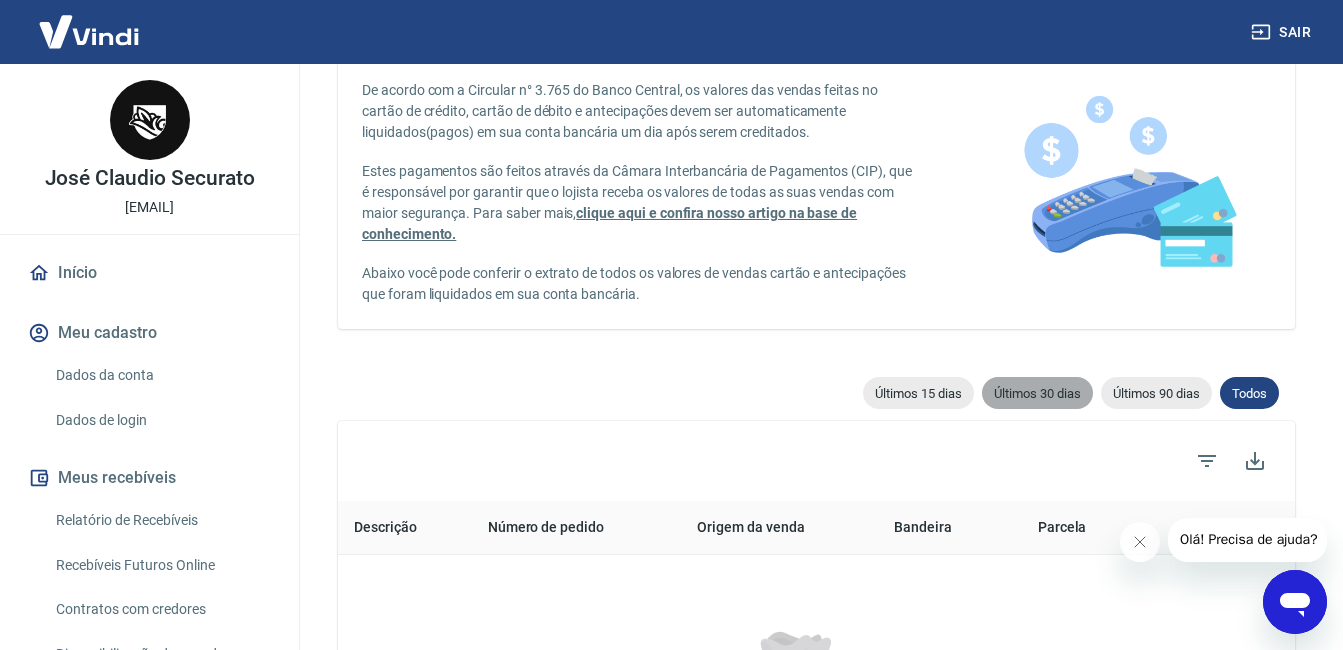click on "Últimos 30 dias" at bounding box center [1037, 393] 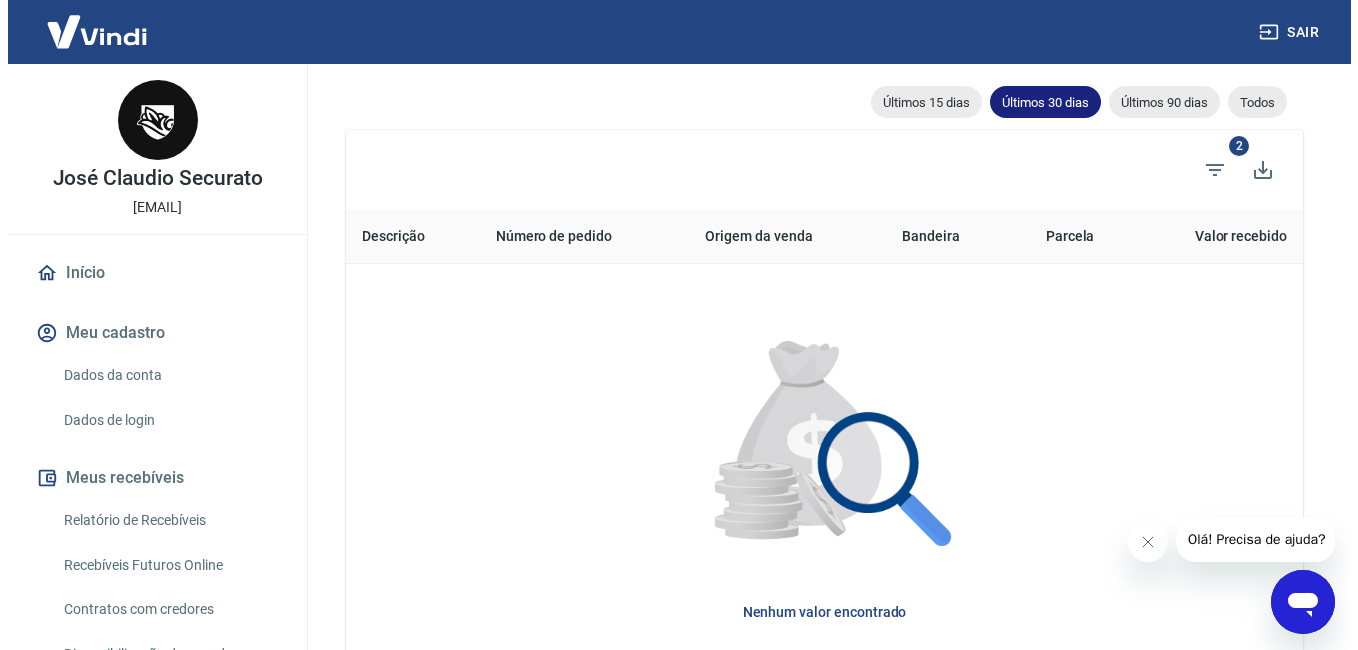 scroll, scrollTop: 400, scrollLeft: 0, axis: vertical 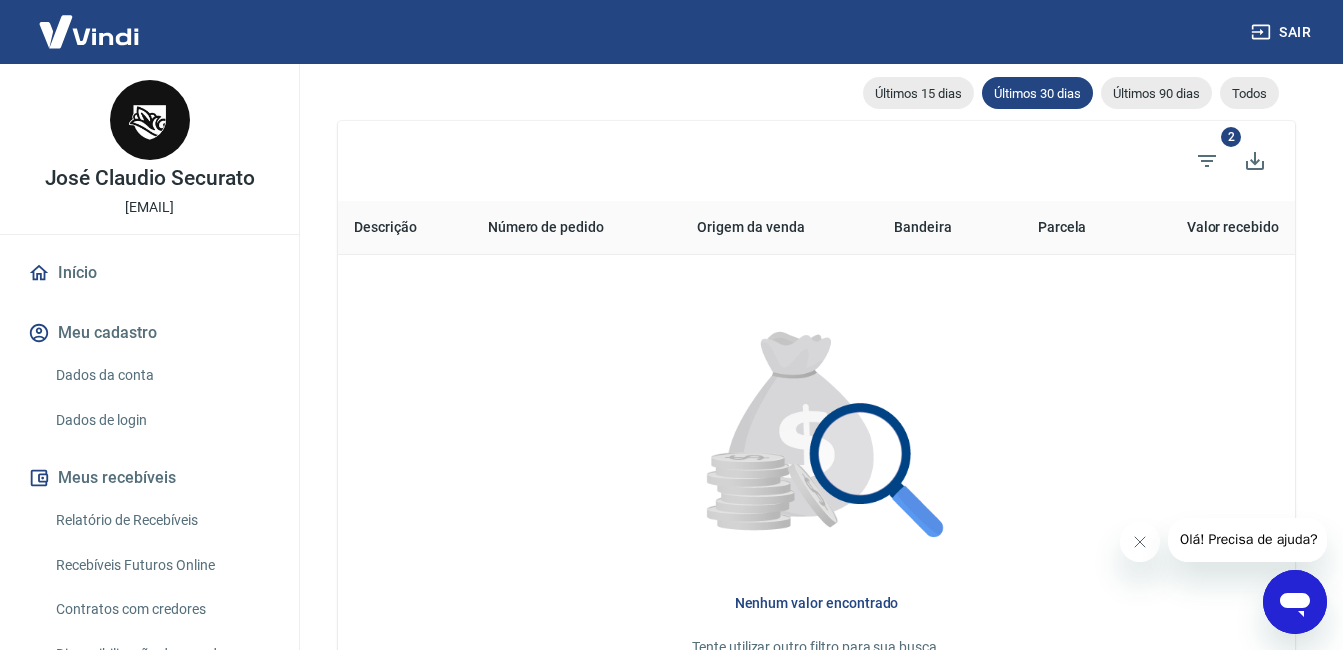 click on "2" at bounding box center [1231, 137] 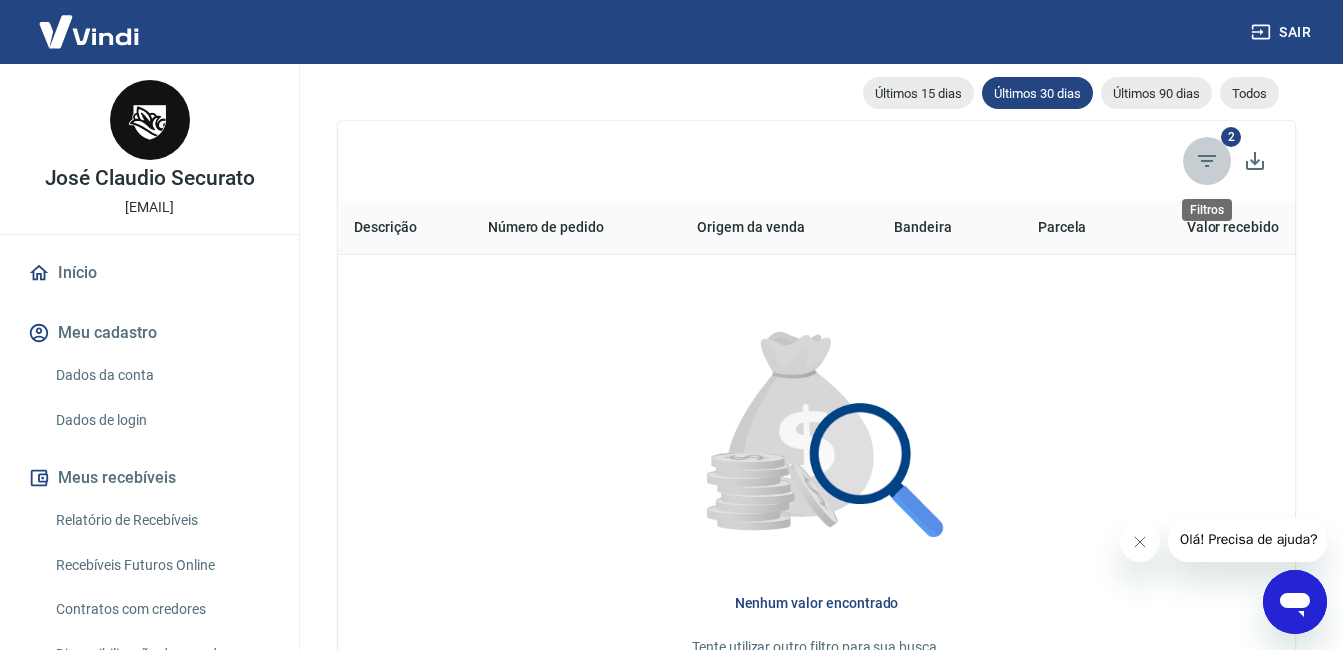 click 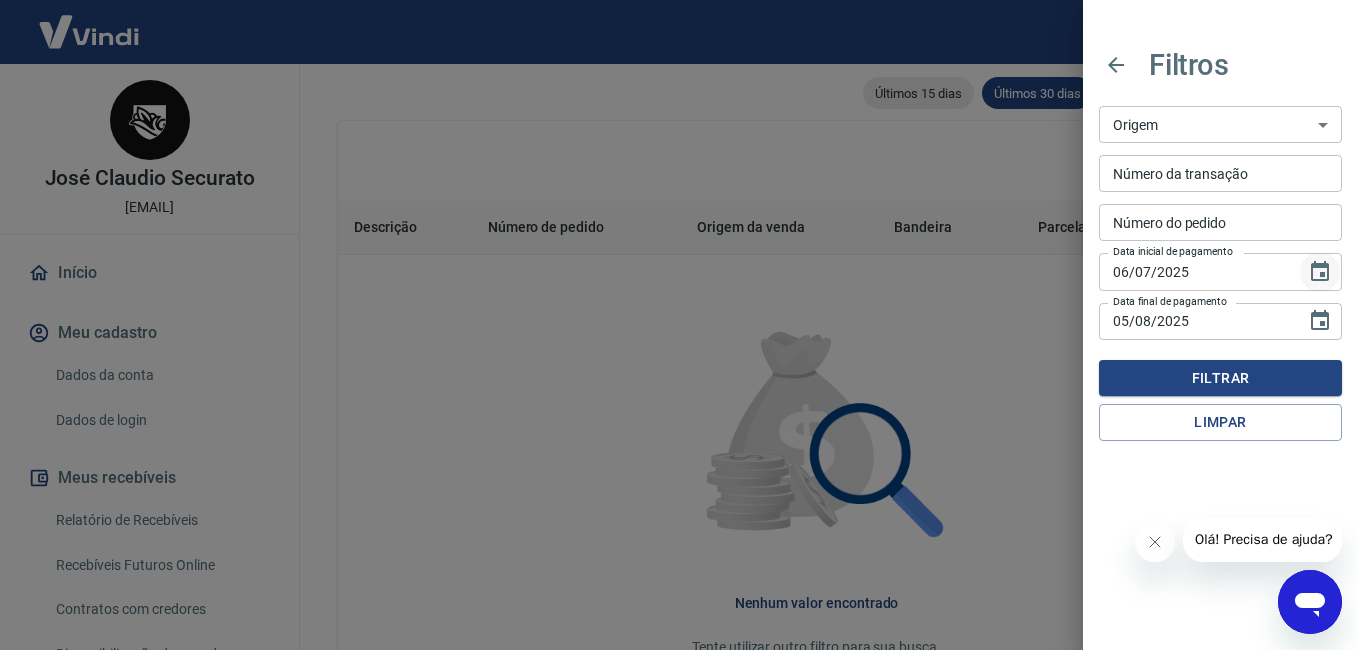 click 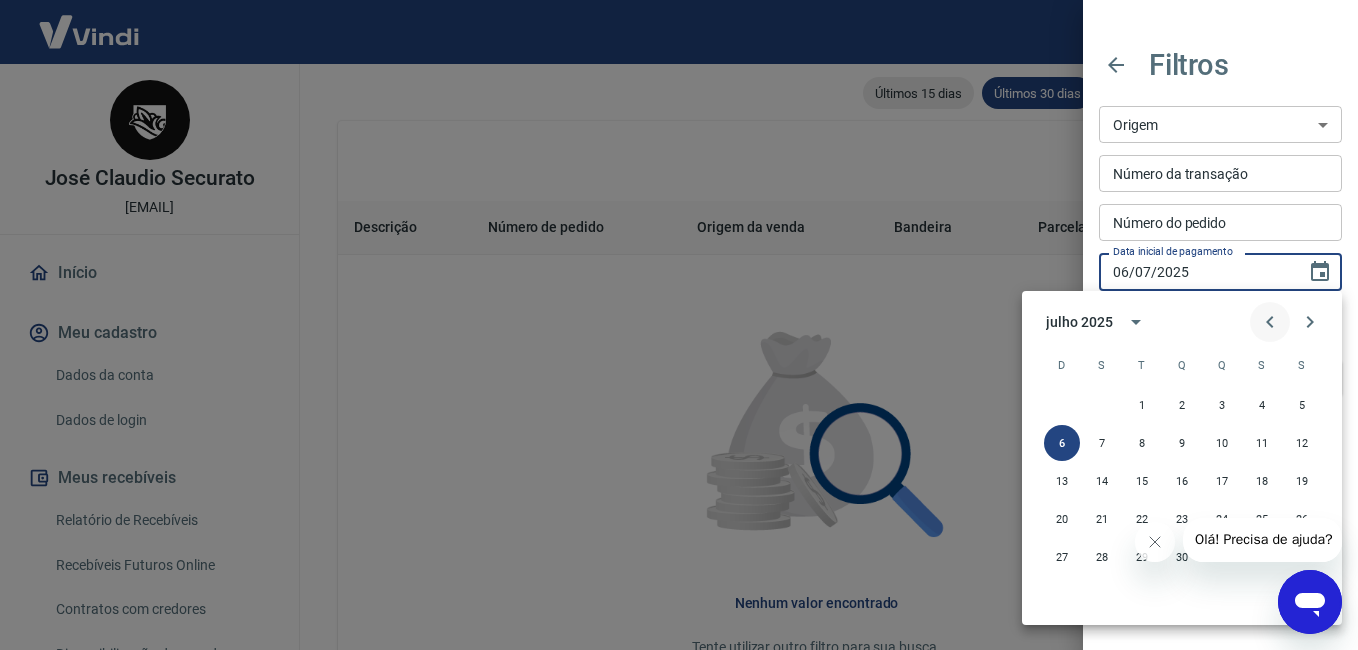 click 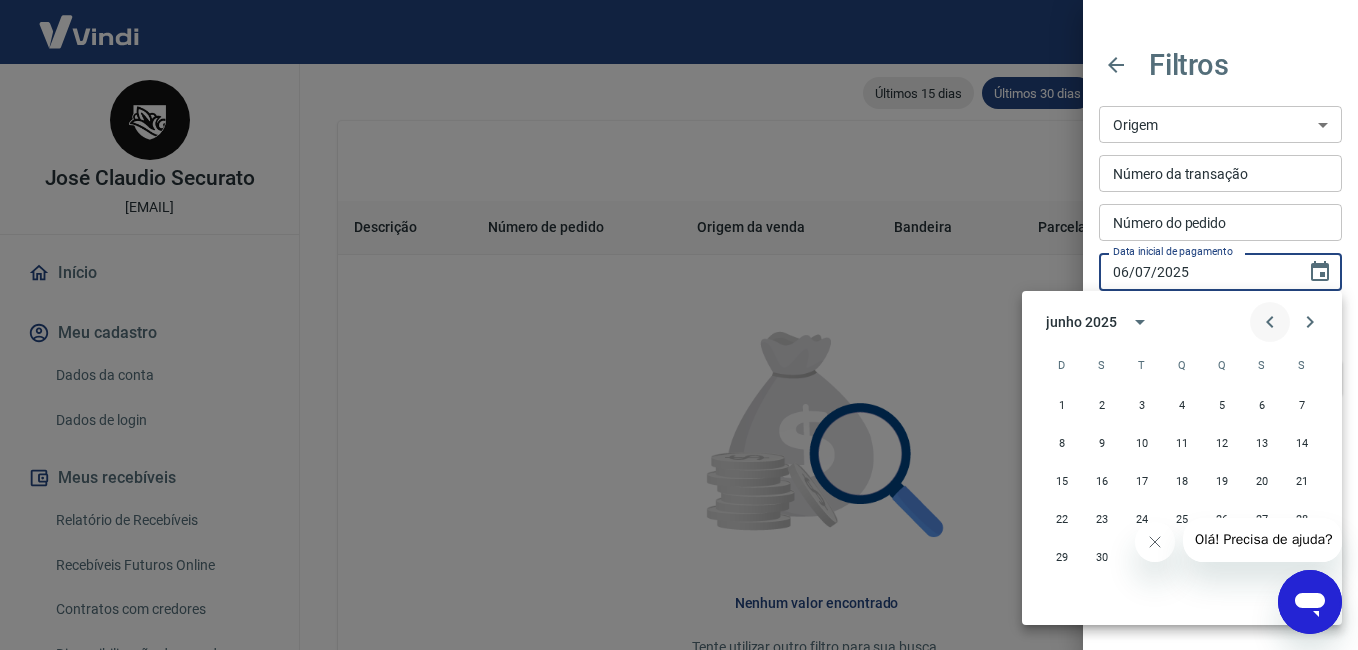 click 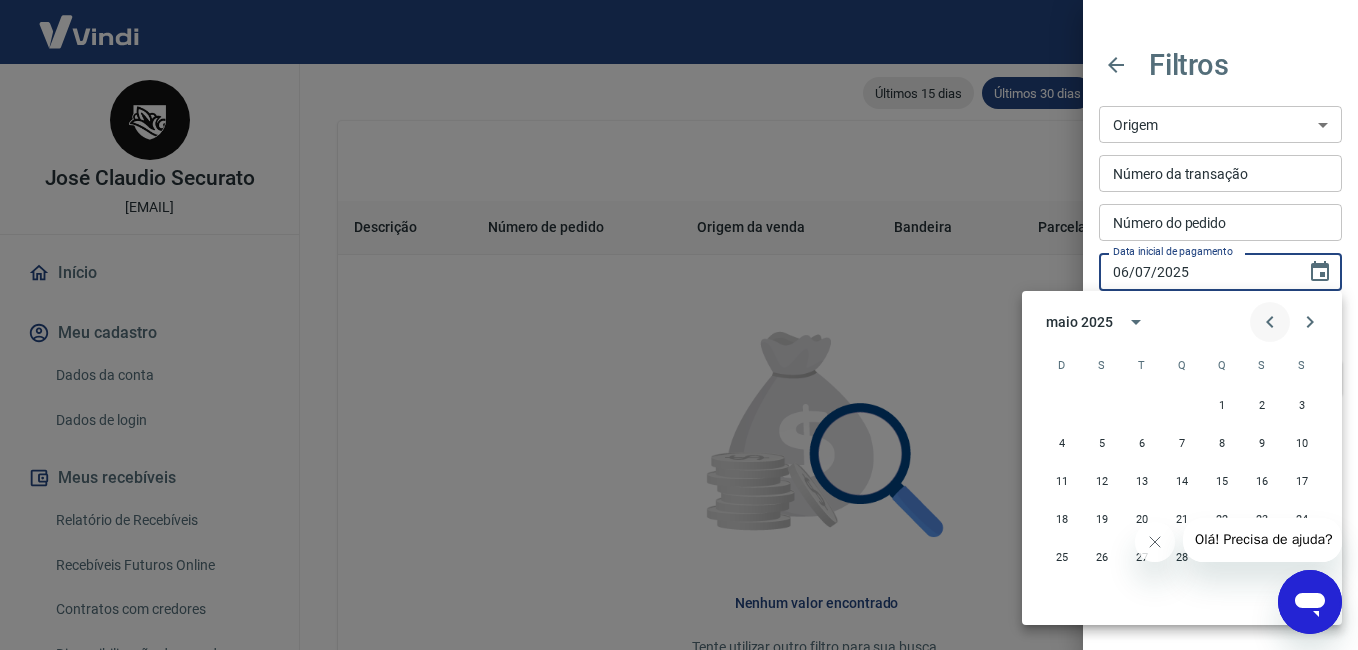 click 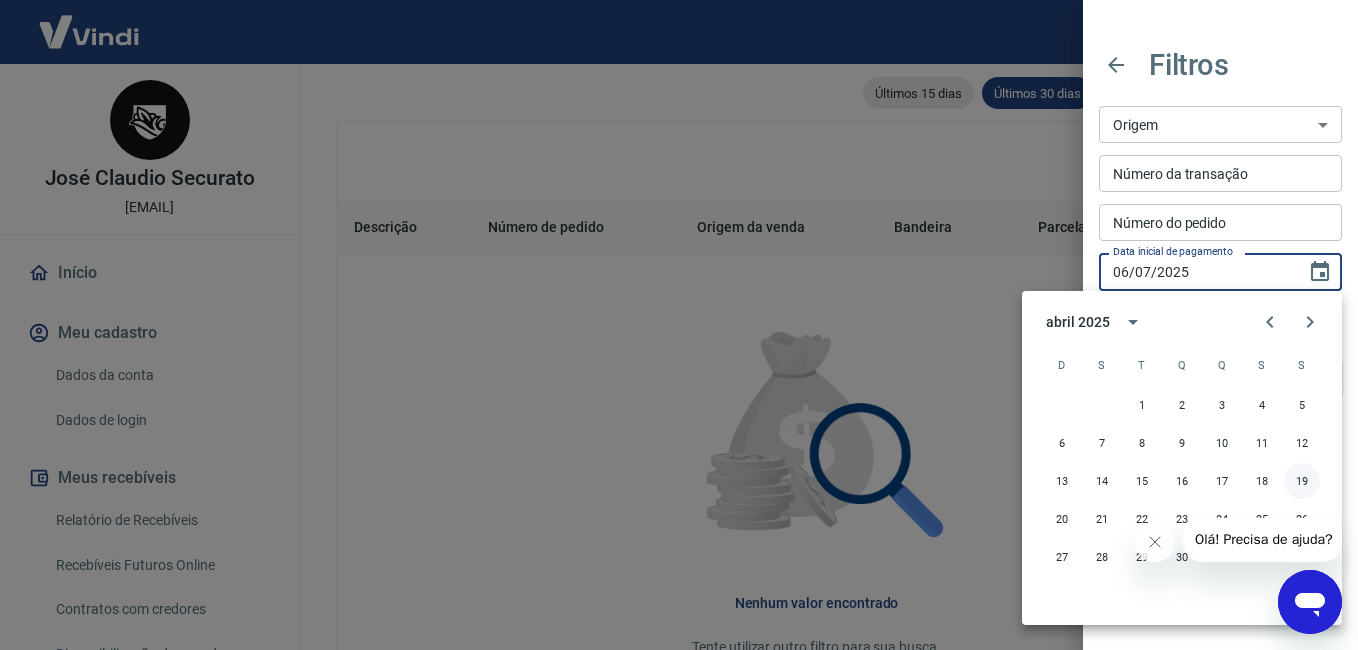click on "19" at bounding box center [1302, 481] 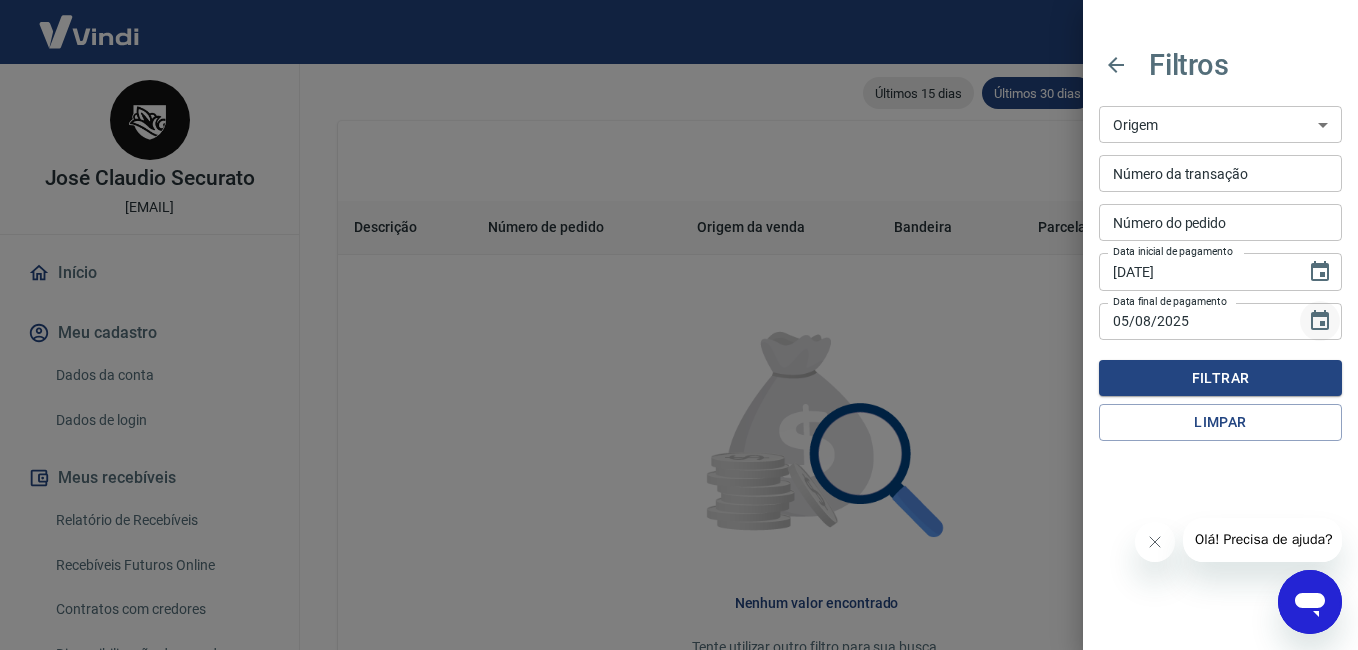 click 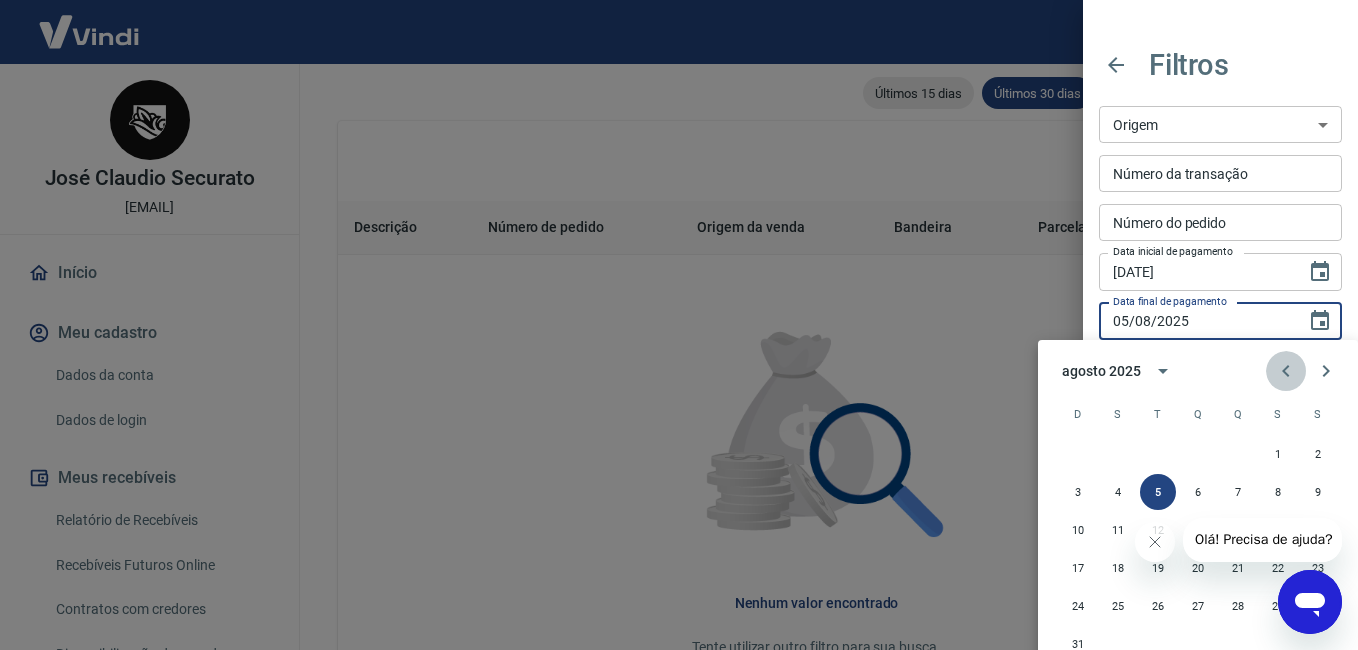 click 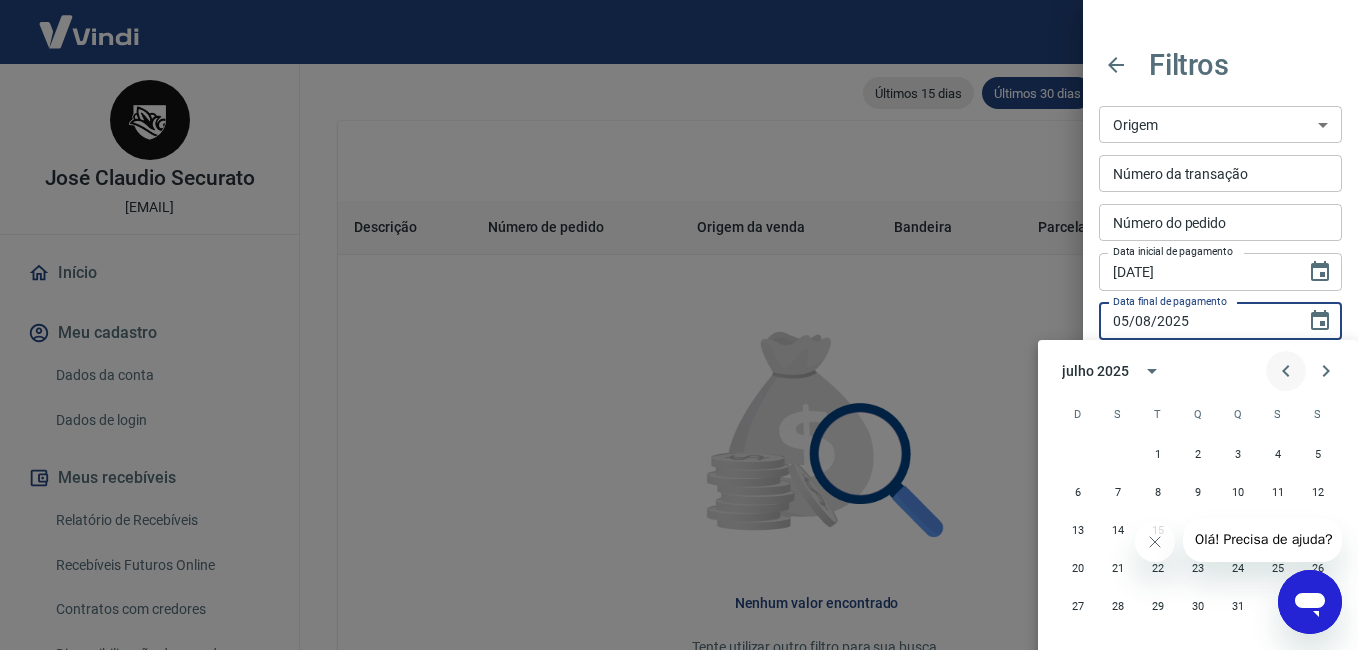 click 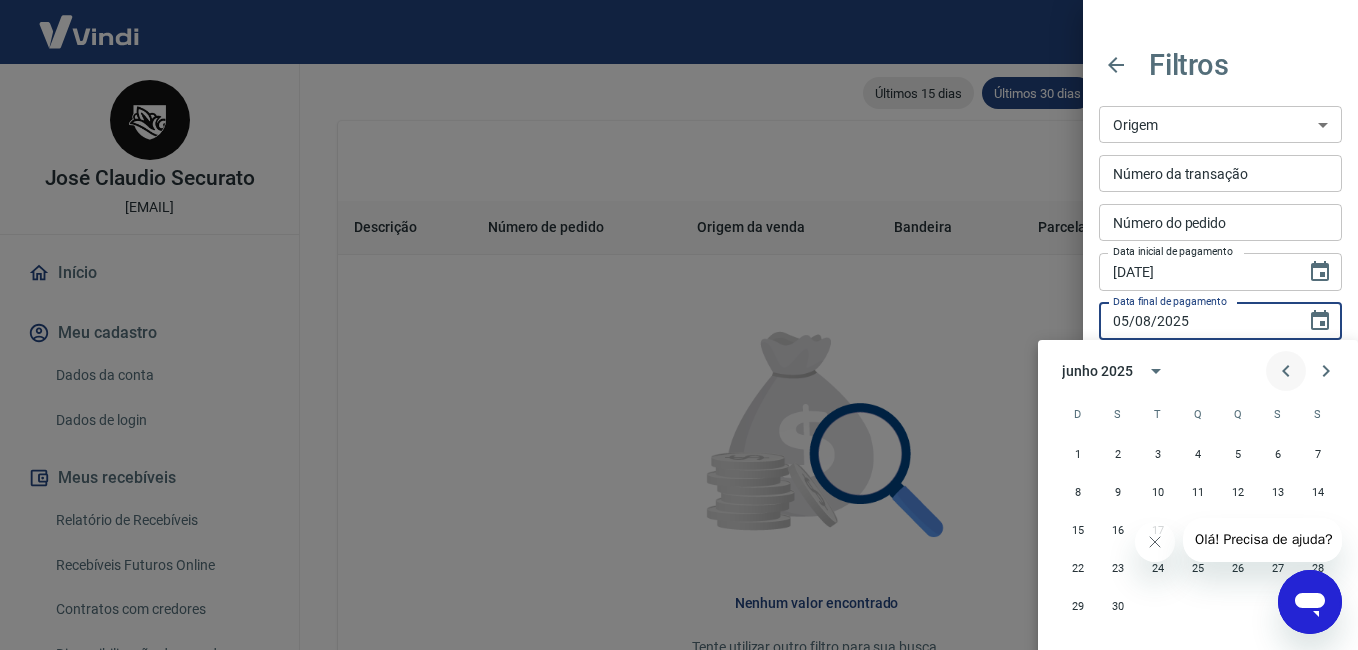 click 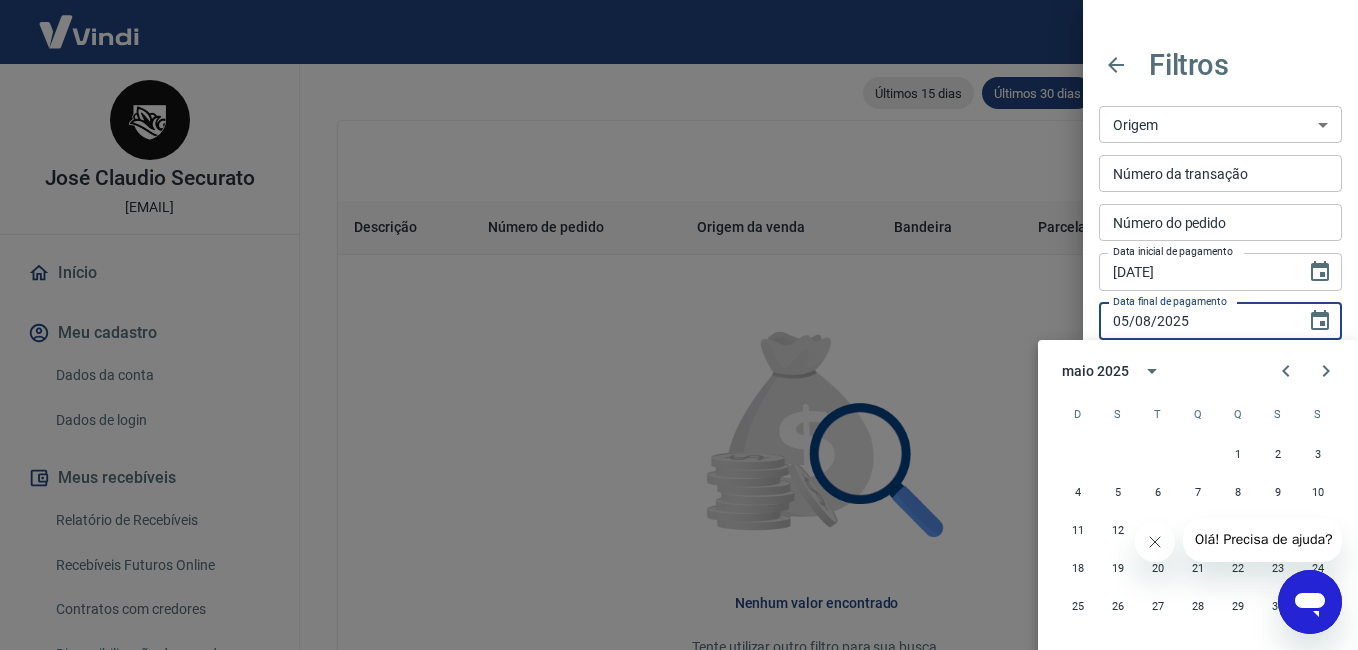 click 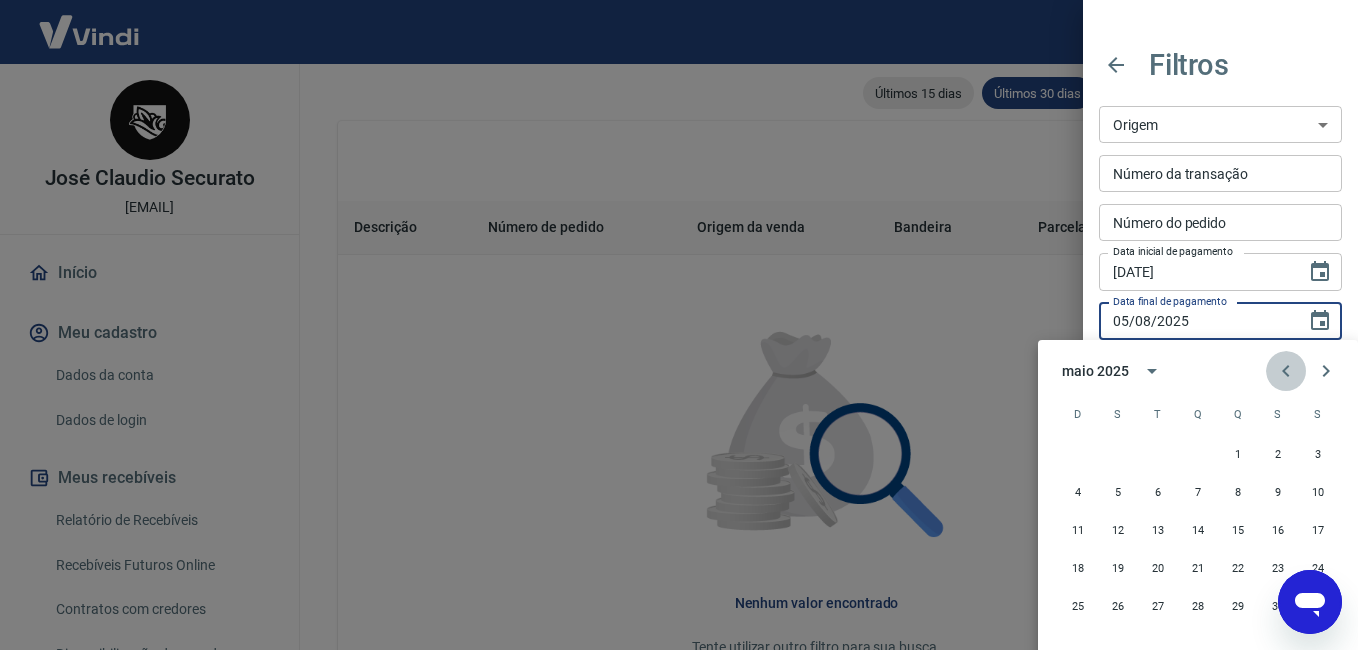 drag, startPoint x: 1290, startPoint y: 353, endPoint x: 1291, endPoint y: 377, distance: 24.020824 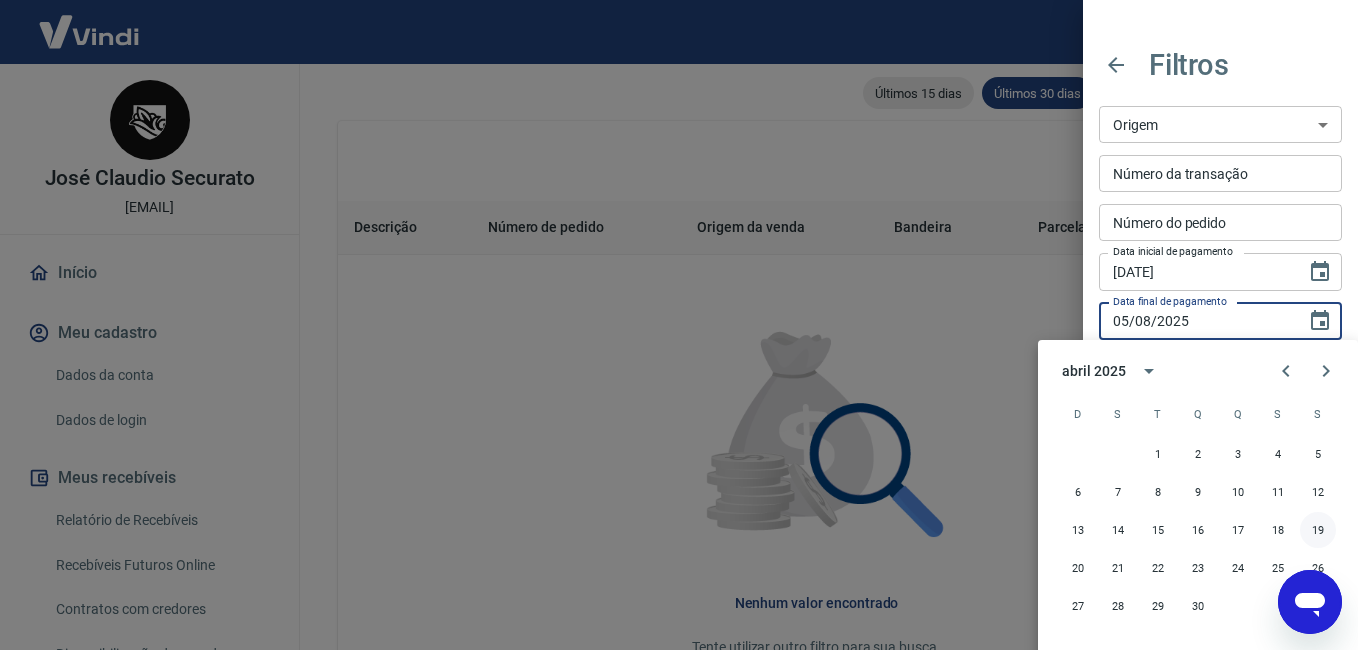 click on "19" at bounding box center [1318, 530] 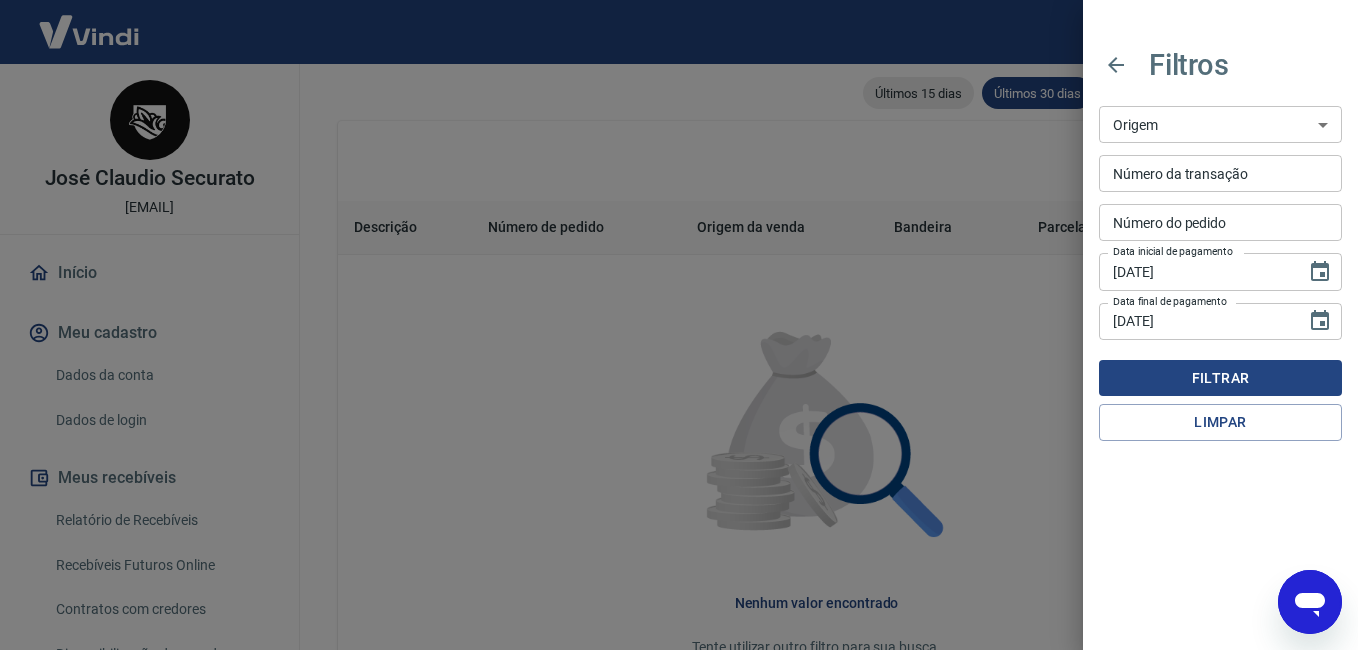 click on "Filtrar" at bounding box center (1220, 378) 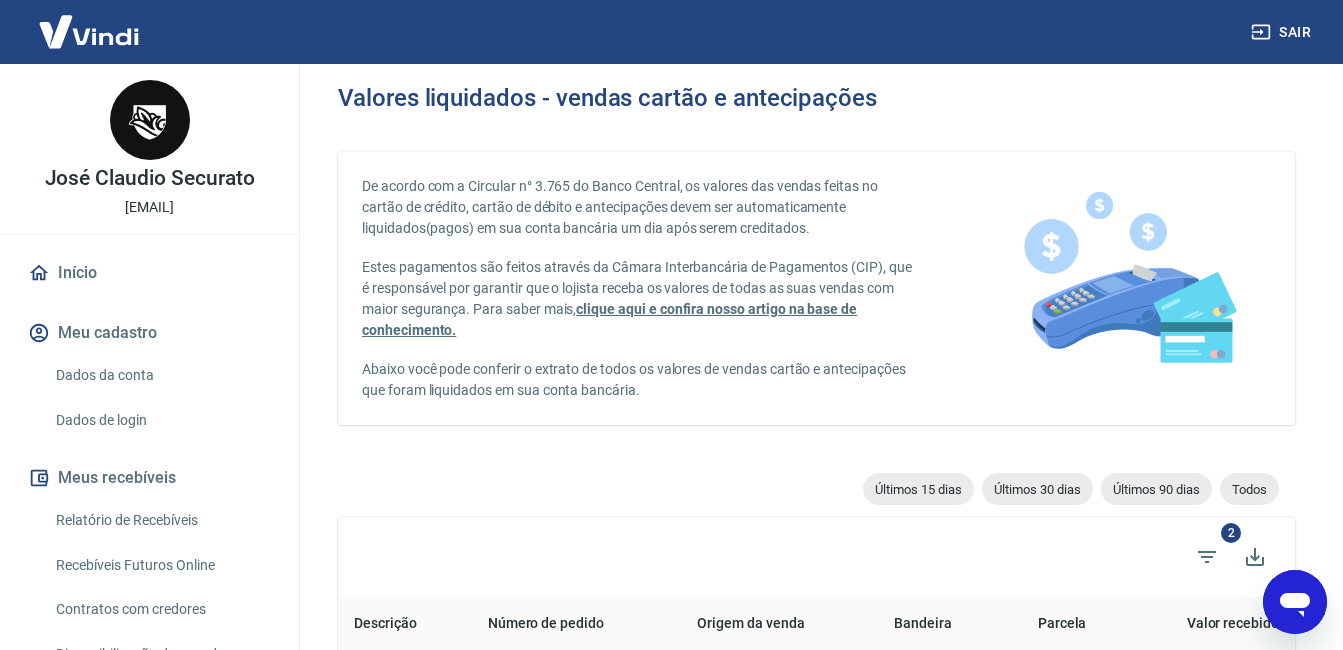 scroll, scrollTop: 0, scrollLeft: 0, axis: both 